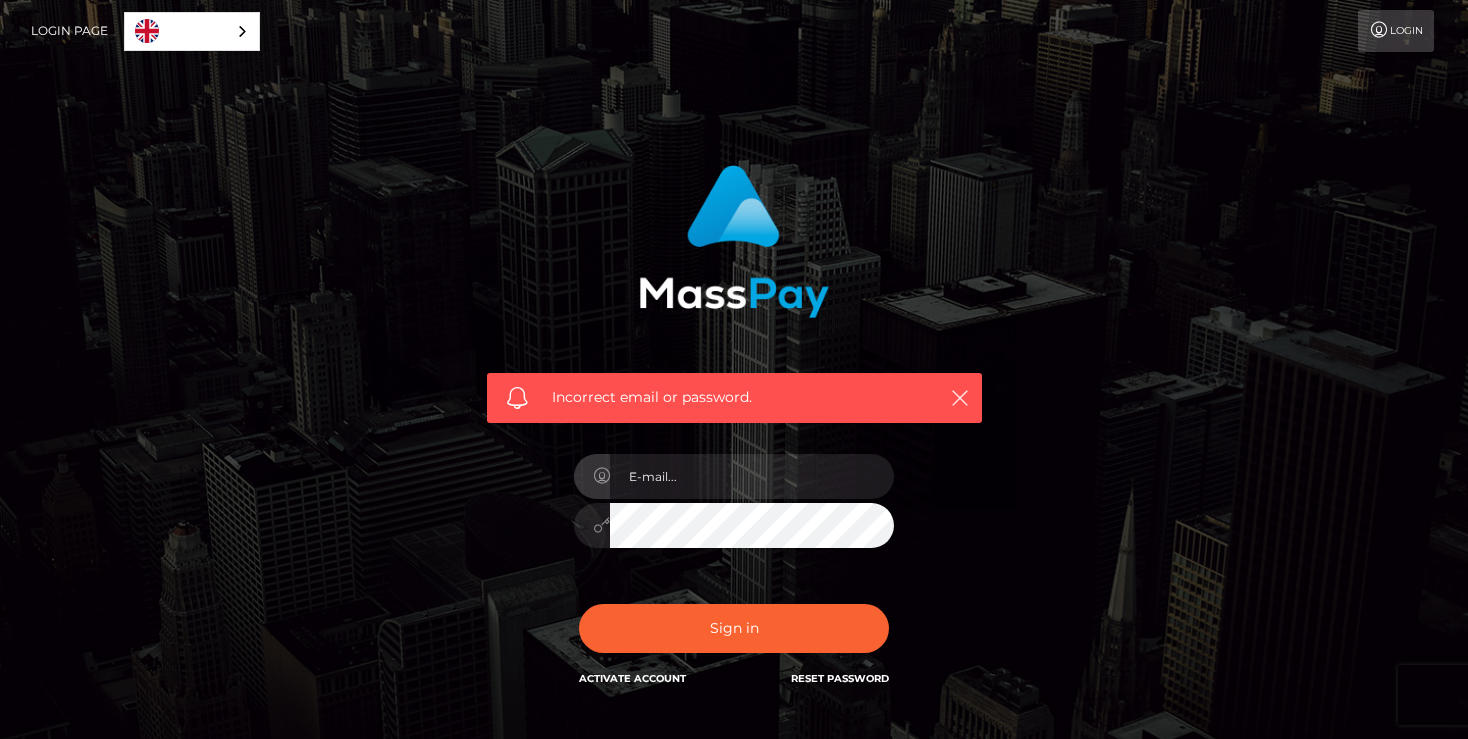 click at bounding box center (752, 476) 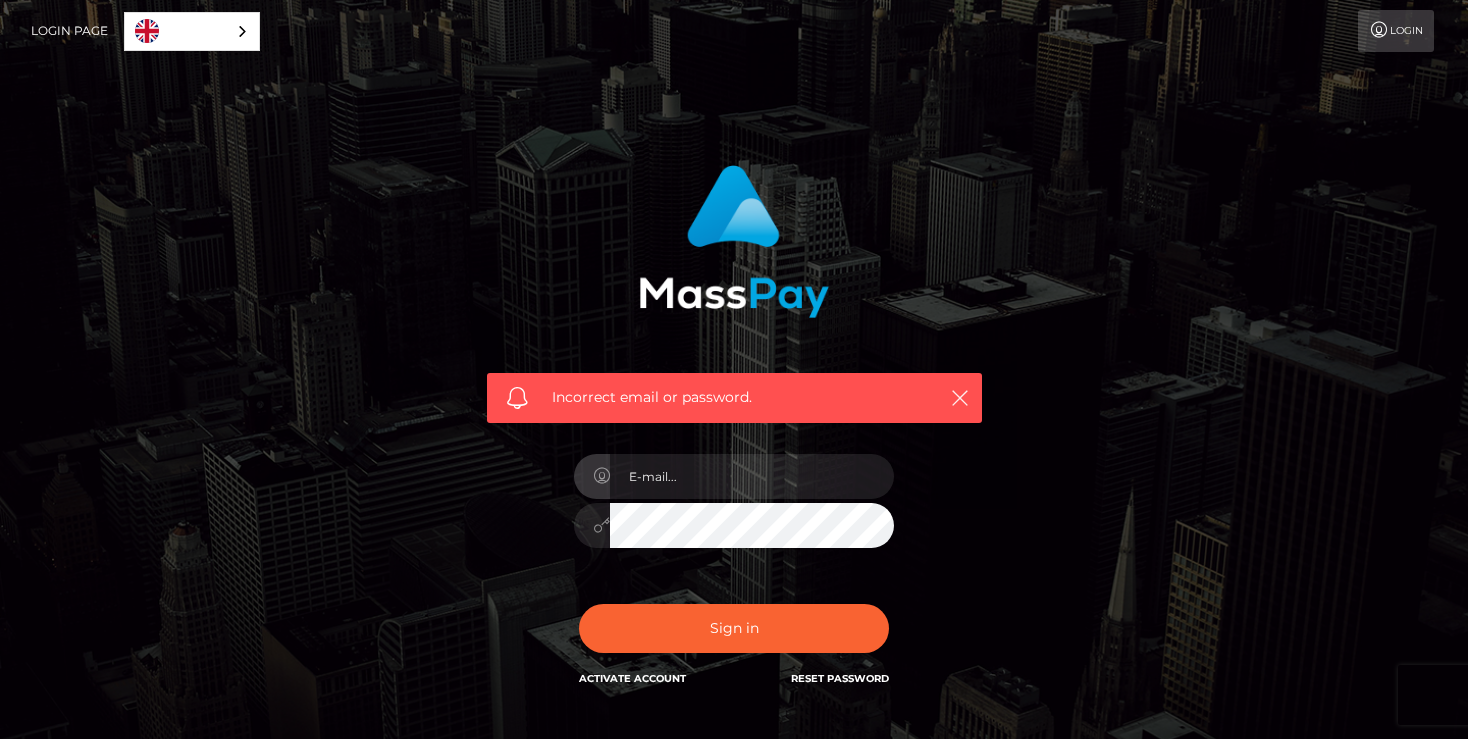 scroll, scrollTop: 0, scrollLeft: 0, axis: both 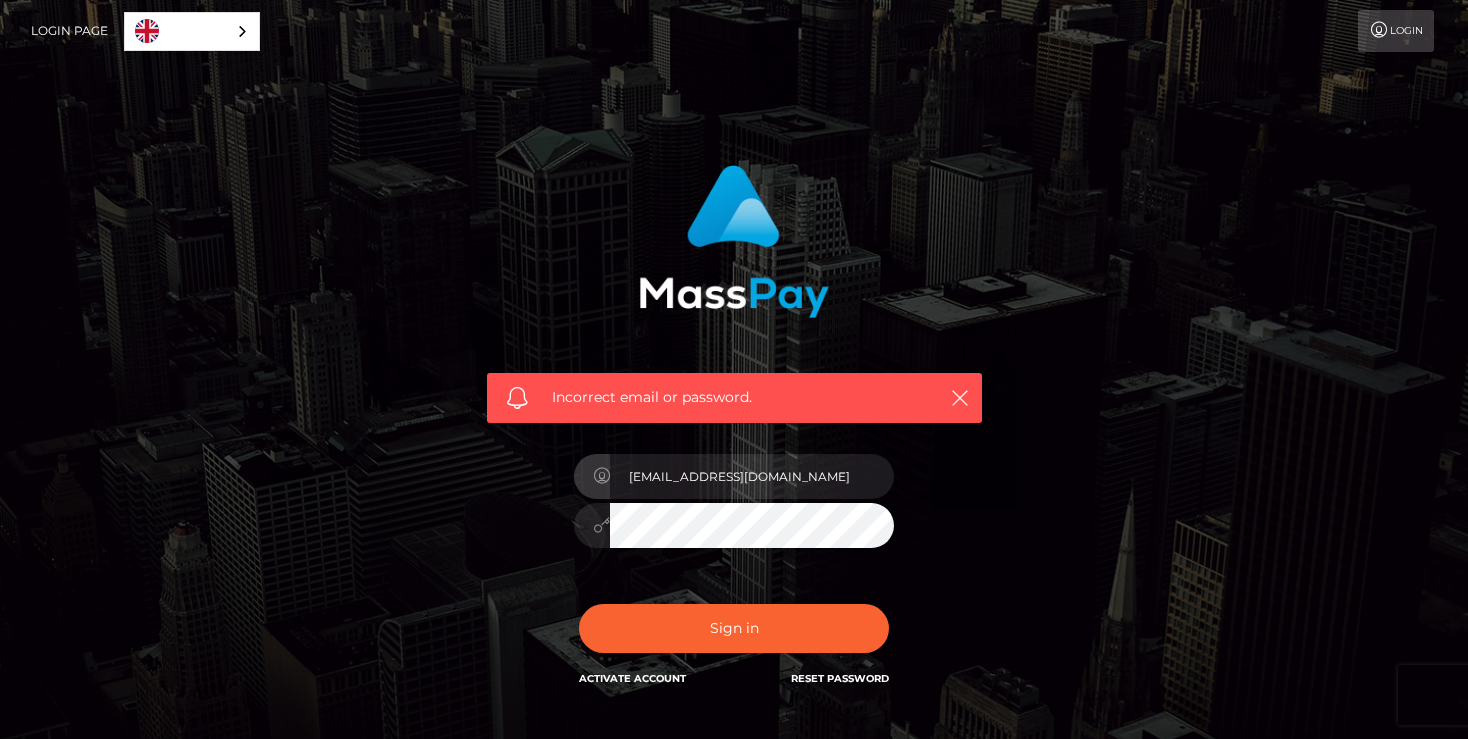 type on "younes717@hotmail.com" 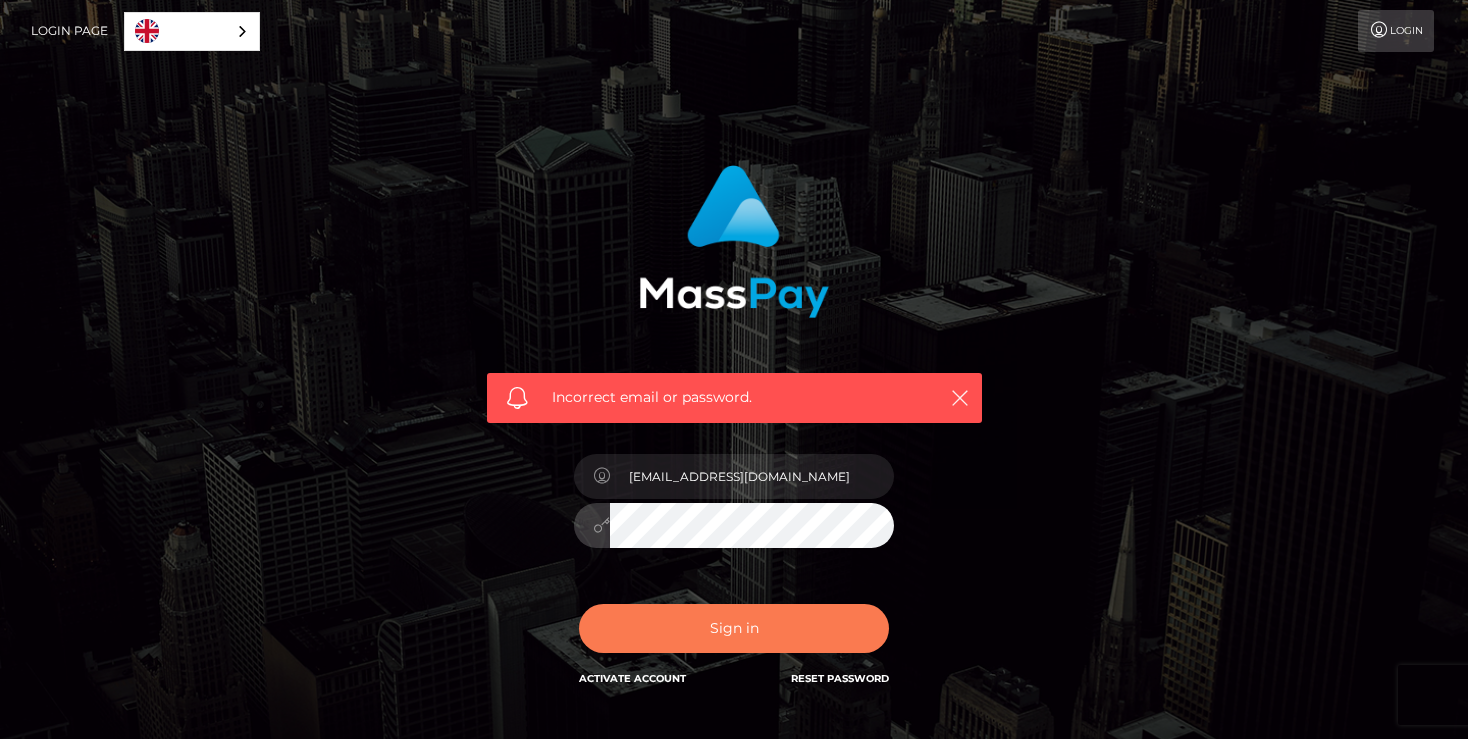 click on "Sign in" at bounding box center (734, 628) 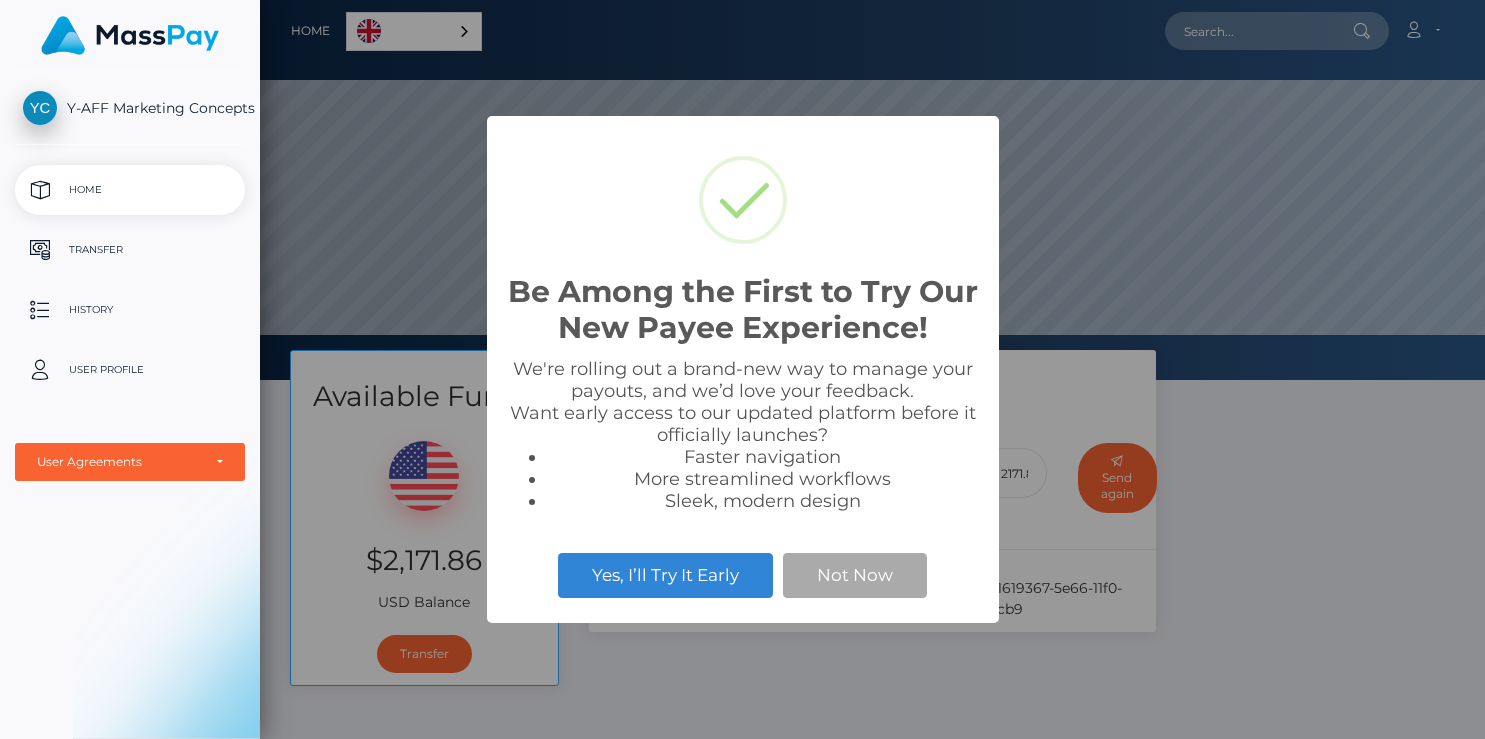 scroll, scrollTop: 0, scrollLeft: 0, axis: both 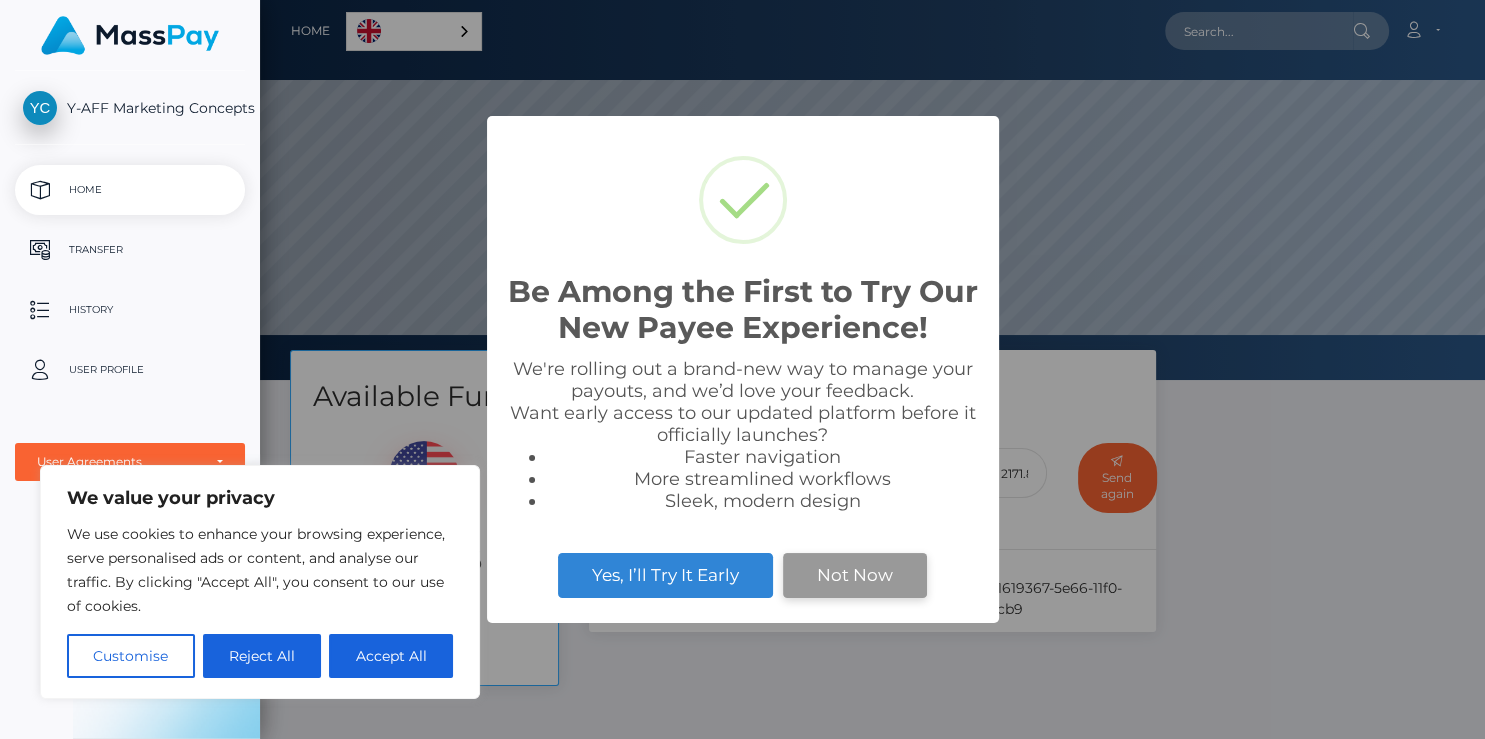 click on "Not Now" at bounding box center (855, 575) 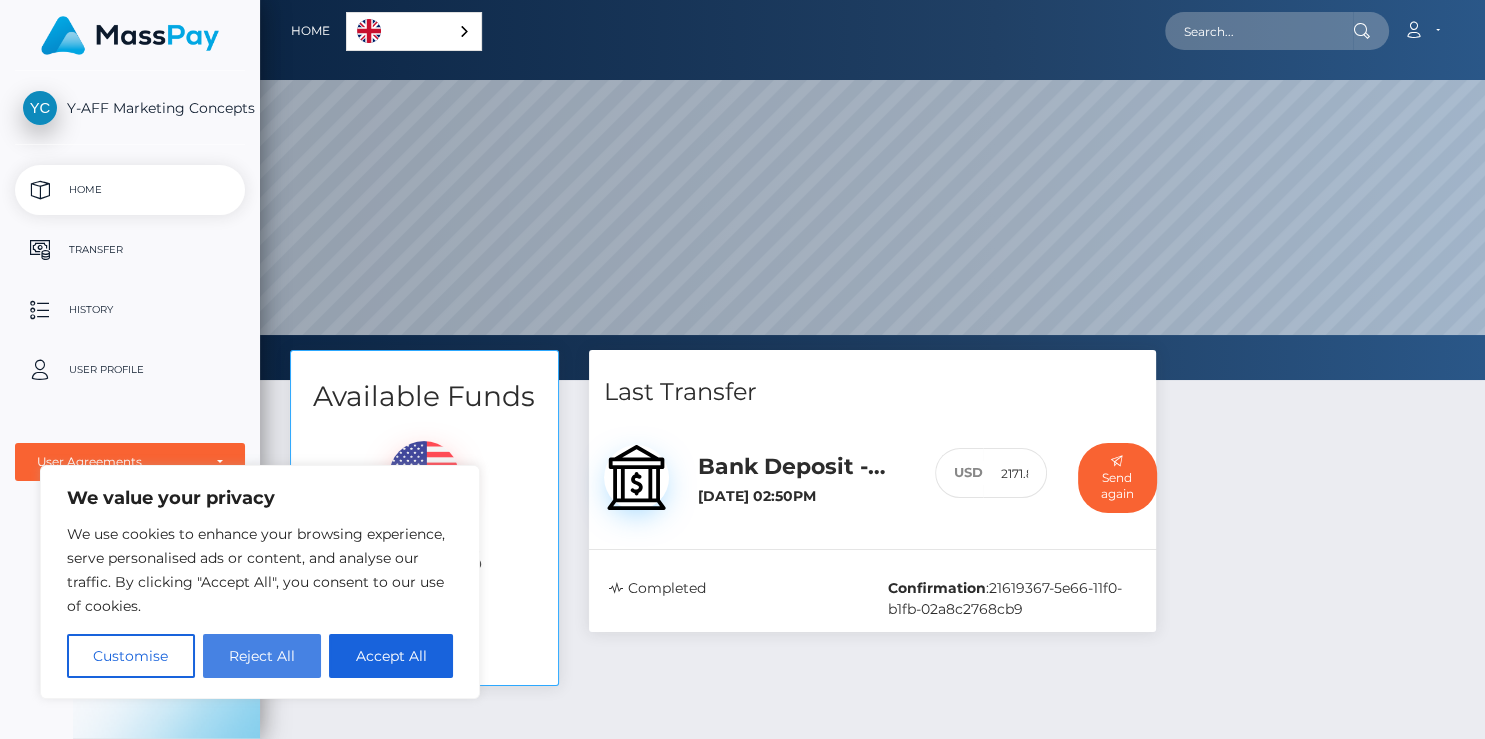 click on "Reject All" at bounding box center [262, 656] 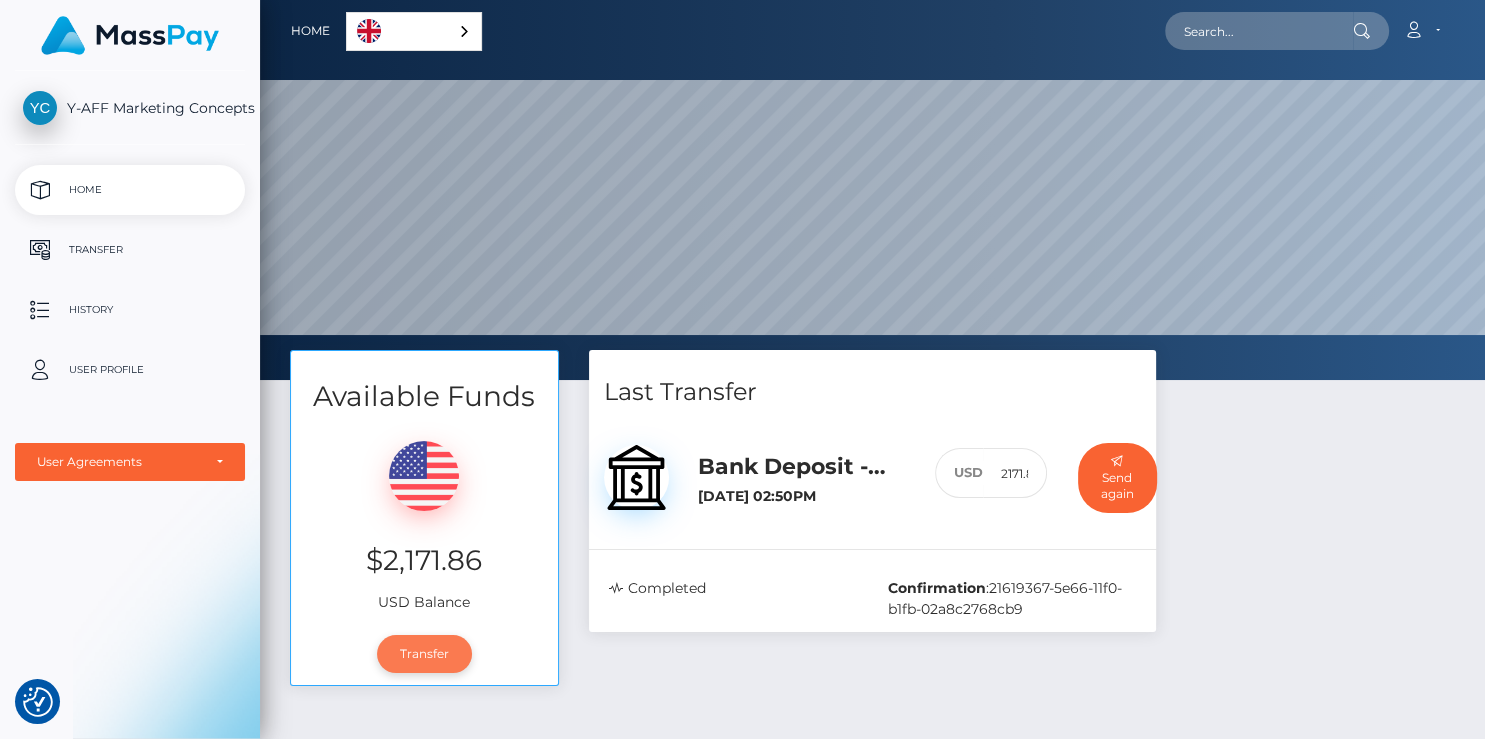 click on "Transfer" at bounding box center [424, 654] 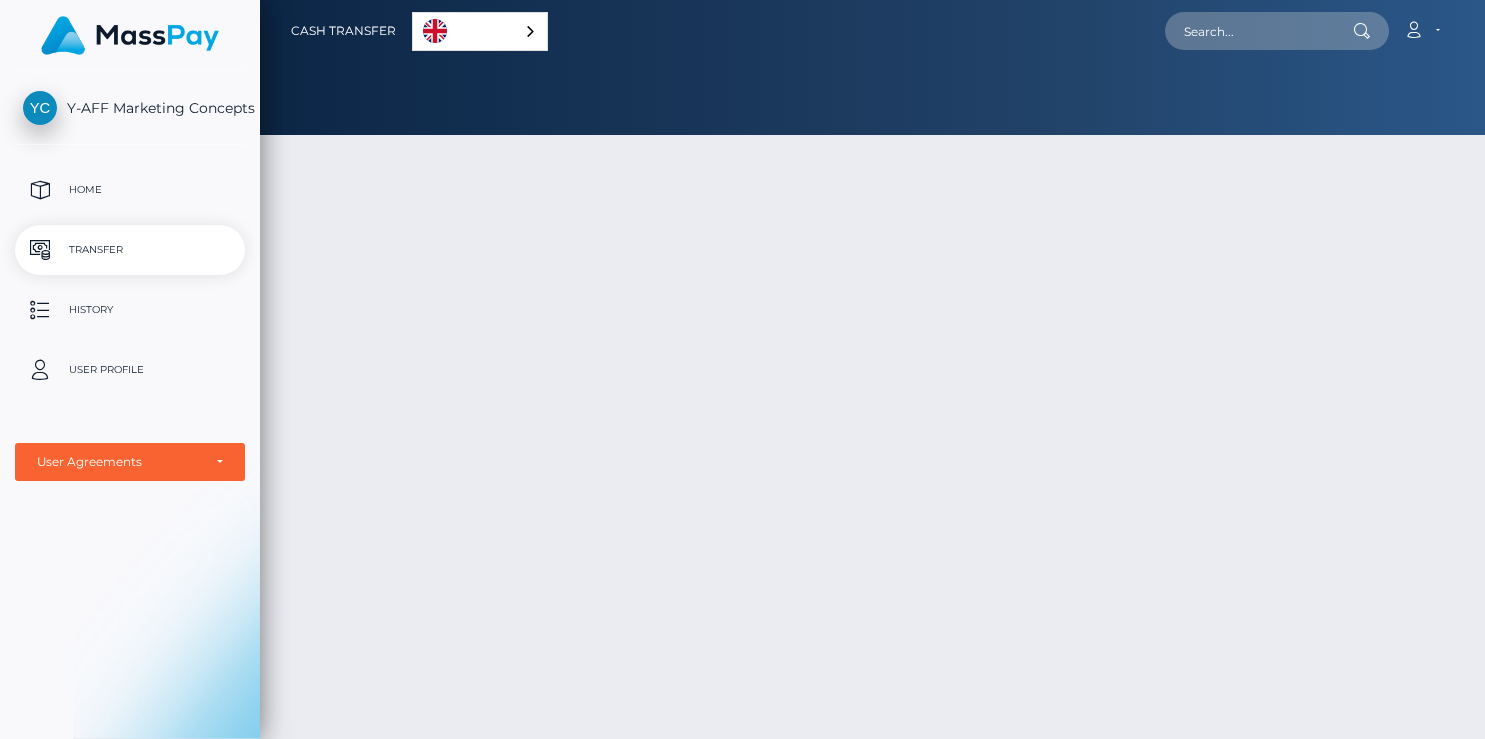 scroll, scrollTop: 0, scrollLeft: 0, axis: both 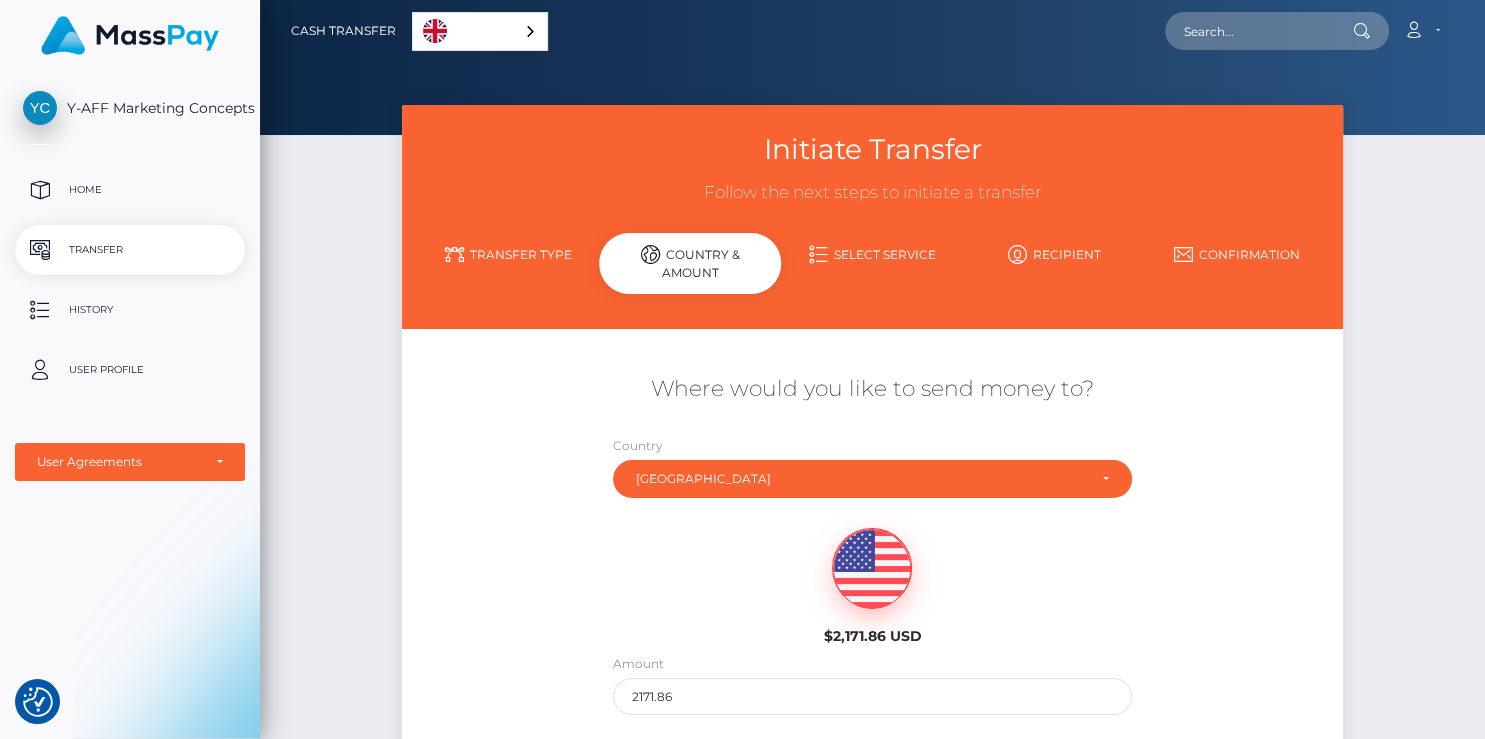 drag, startPoint x: 1484, startPoint y: 214, endPoint x: 1483, endPoint y: 278, distance: 64.00781 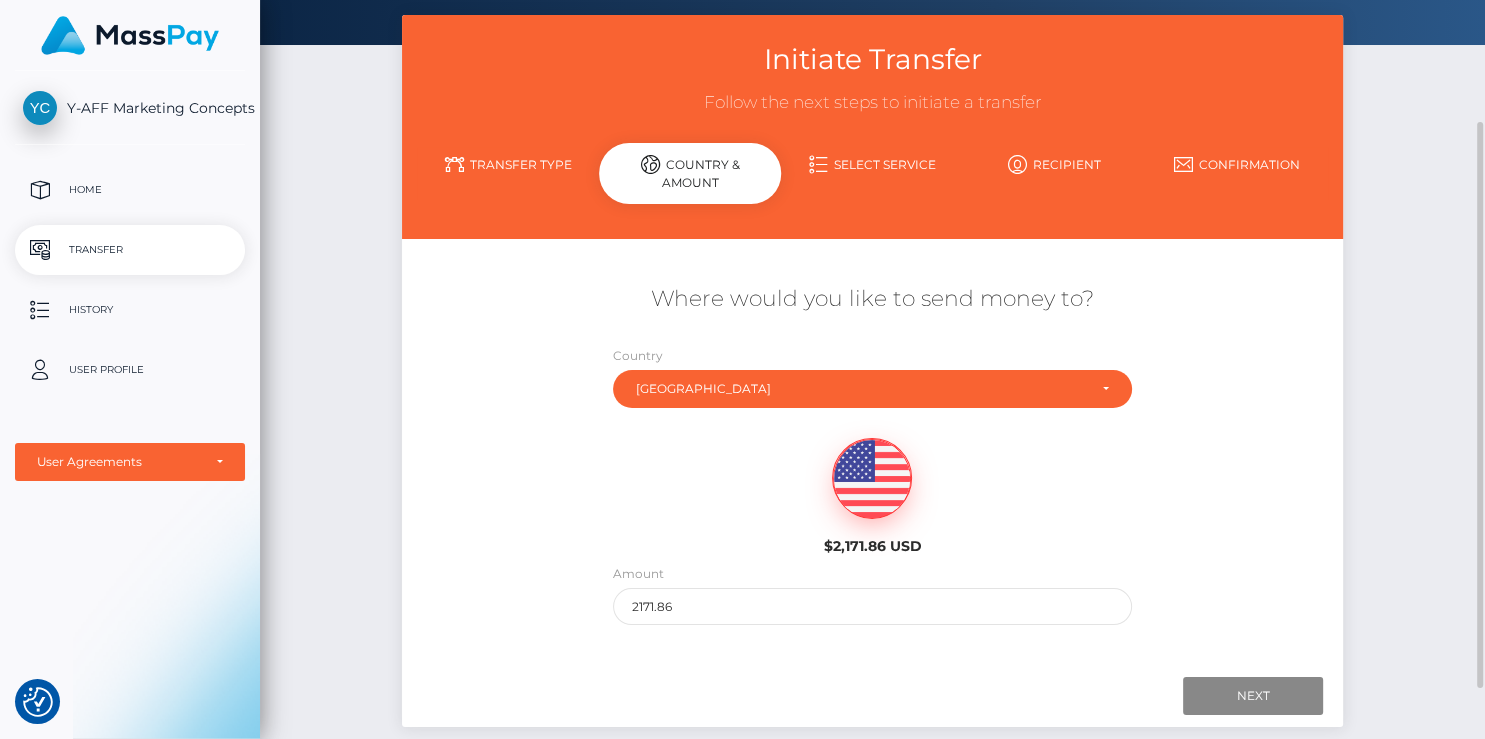 scroll, scrollTop: 120, scrollLeft: 0, axis: vertical 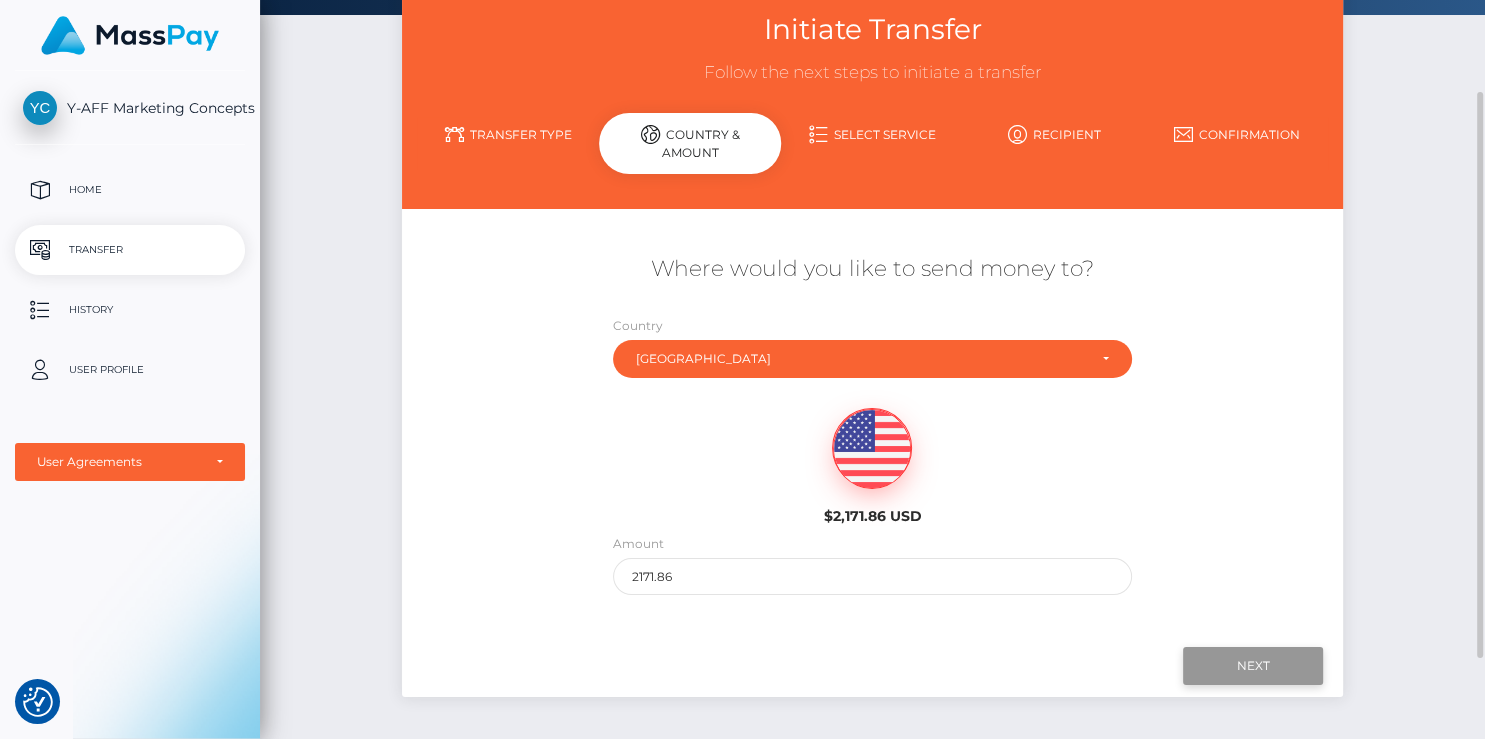 click on "Next" at bounding box center [1253, 666] 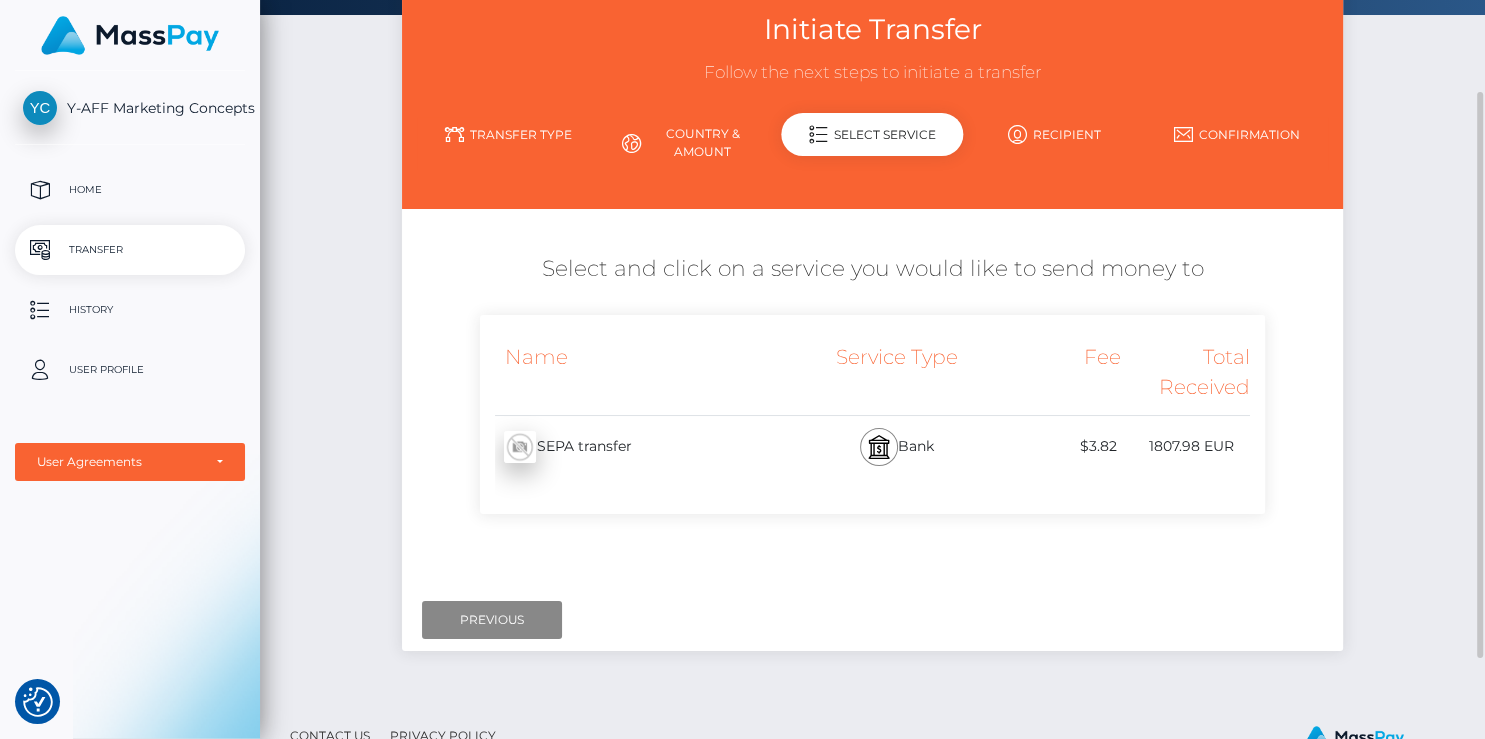 click on "1807.98 EUR" at bounding box center [1185, 446] 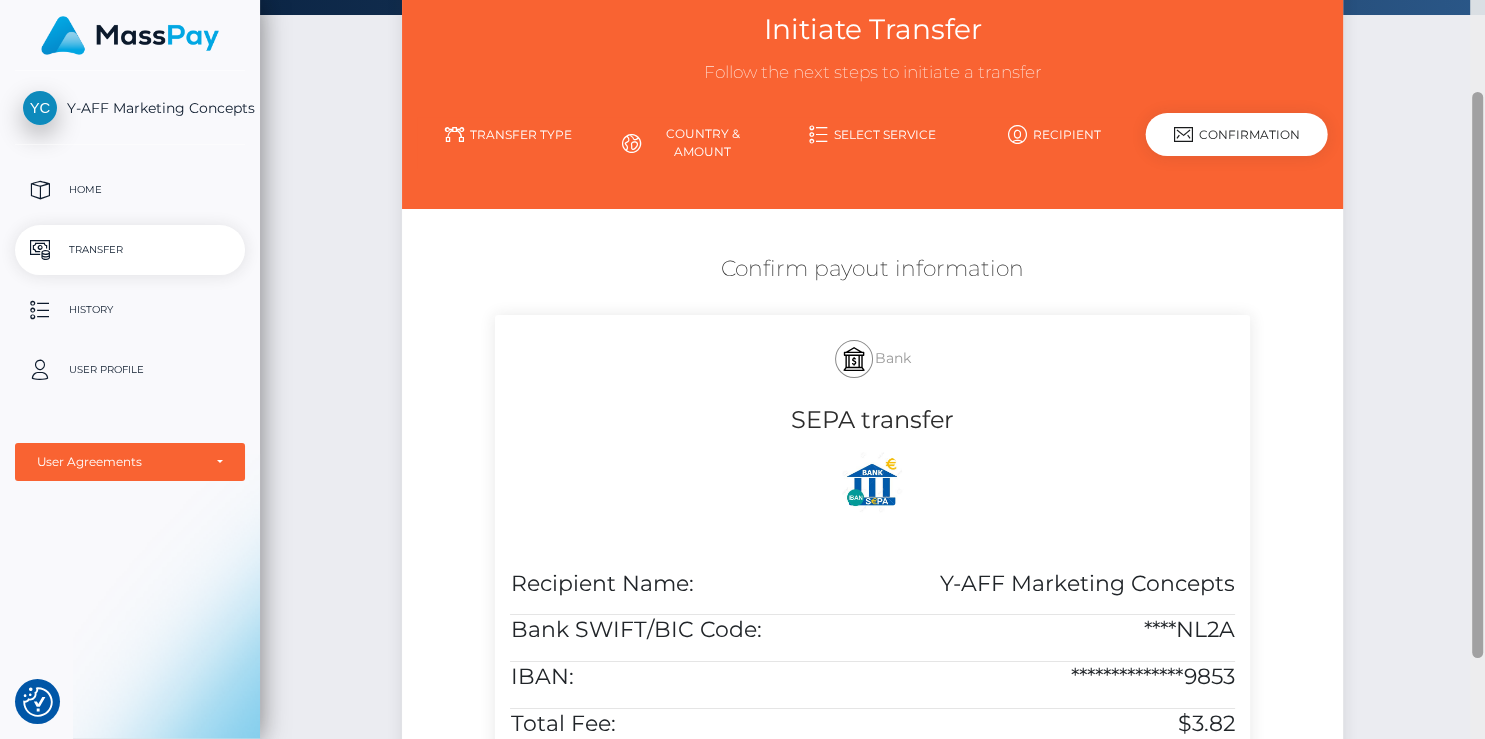 scroll, scrollTop: 648, scrollLeft: 0, axis: vertical 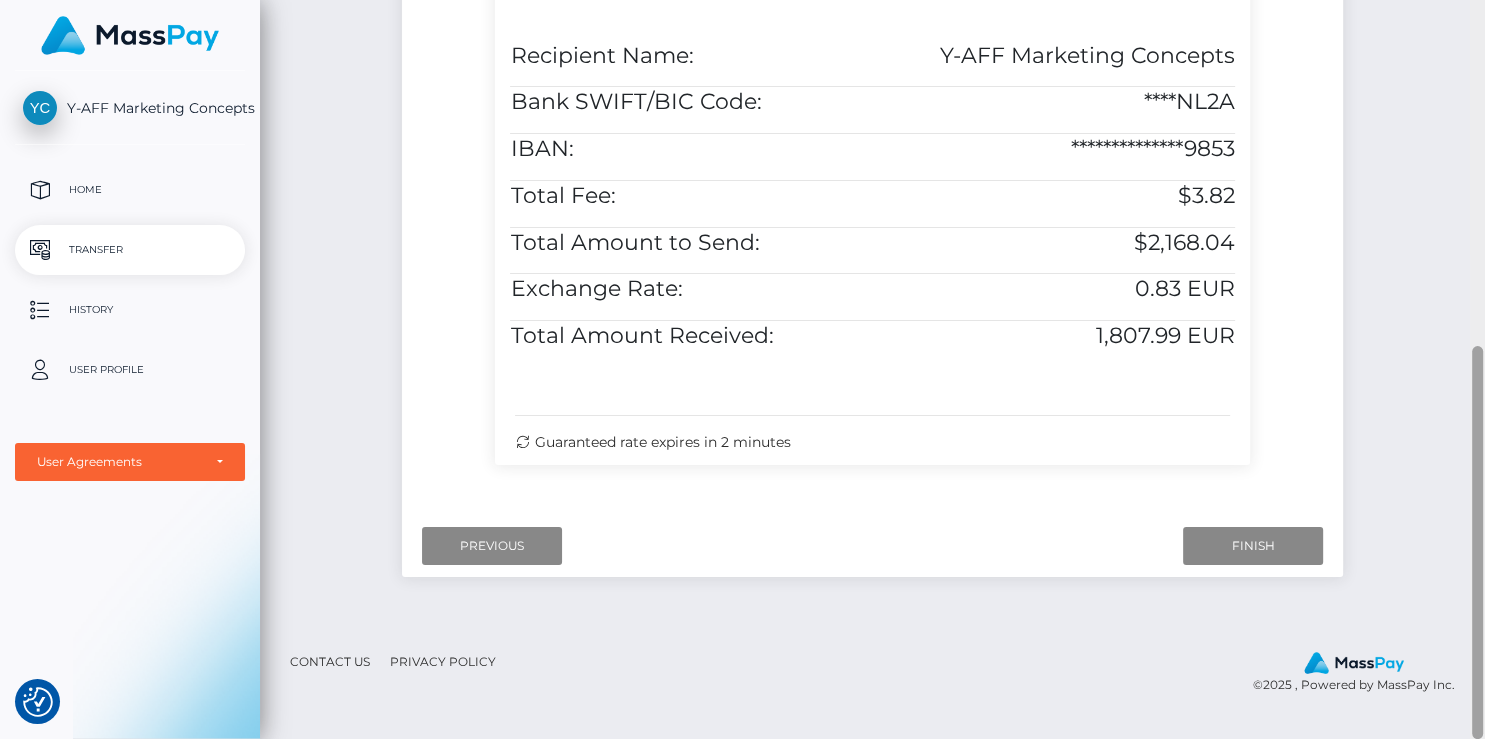 drag, startPoint x: 1484, startPoint y: 210, endPoint x: 1484, endPoint y: 402, distance: 192 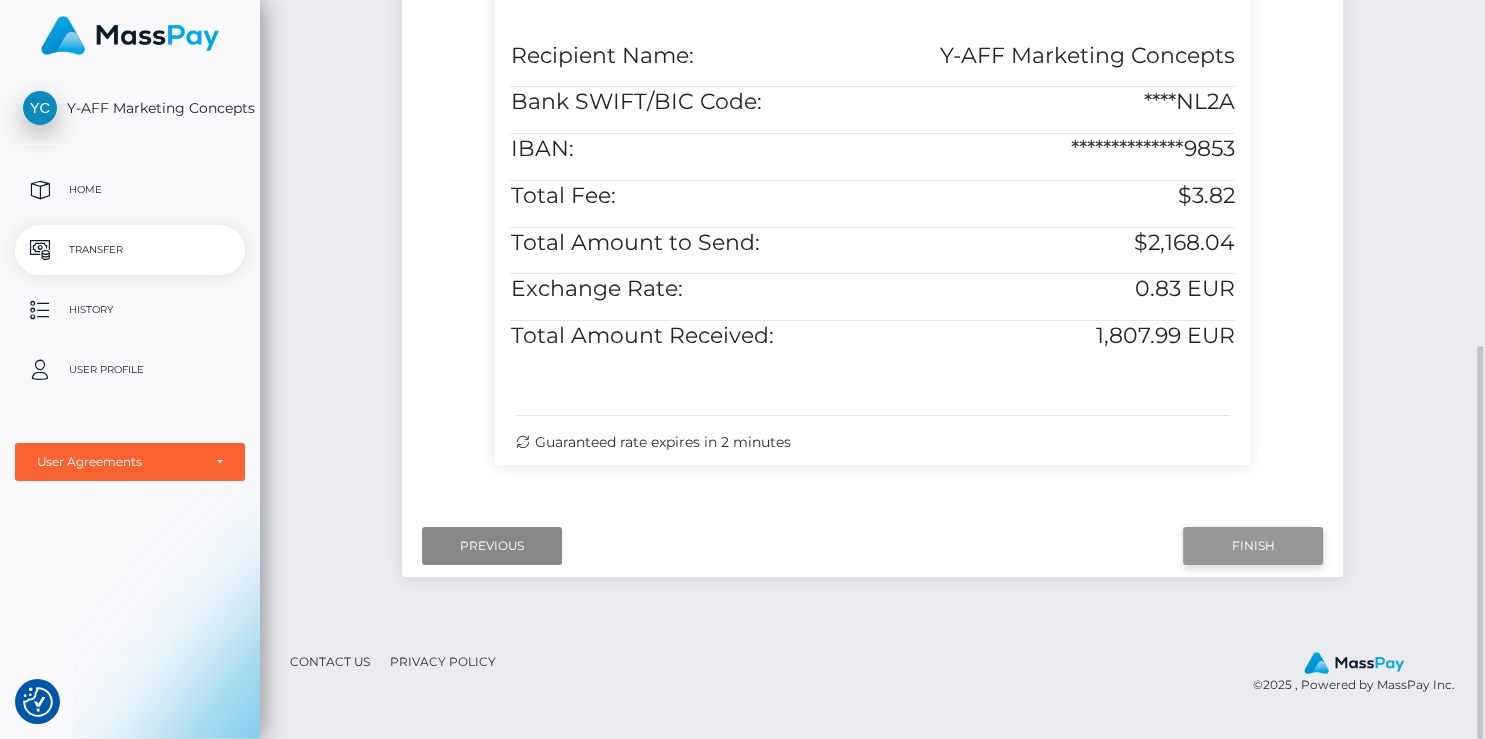 click on "Finish" at bounding box center [1253, 546] 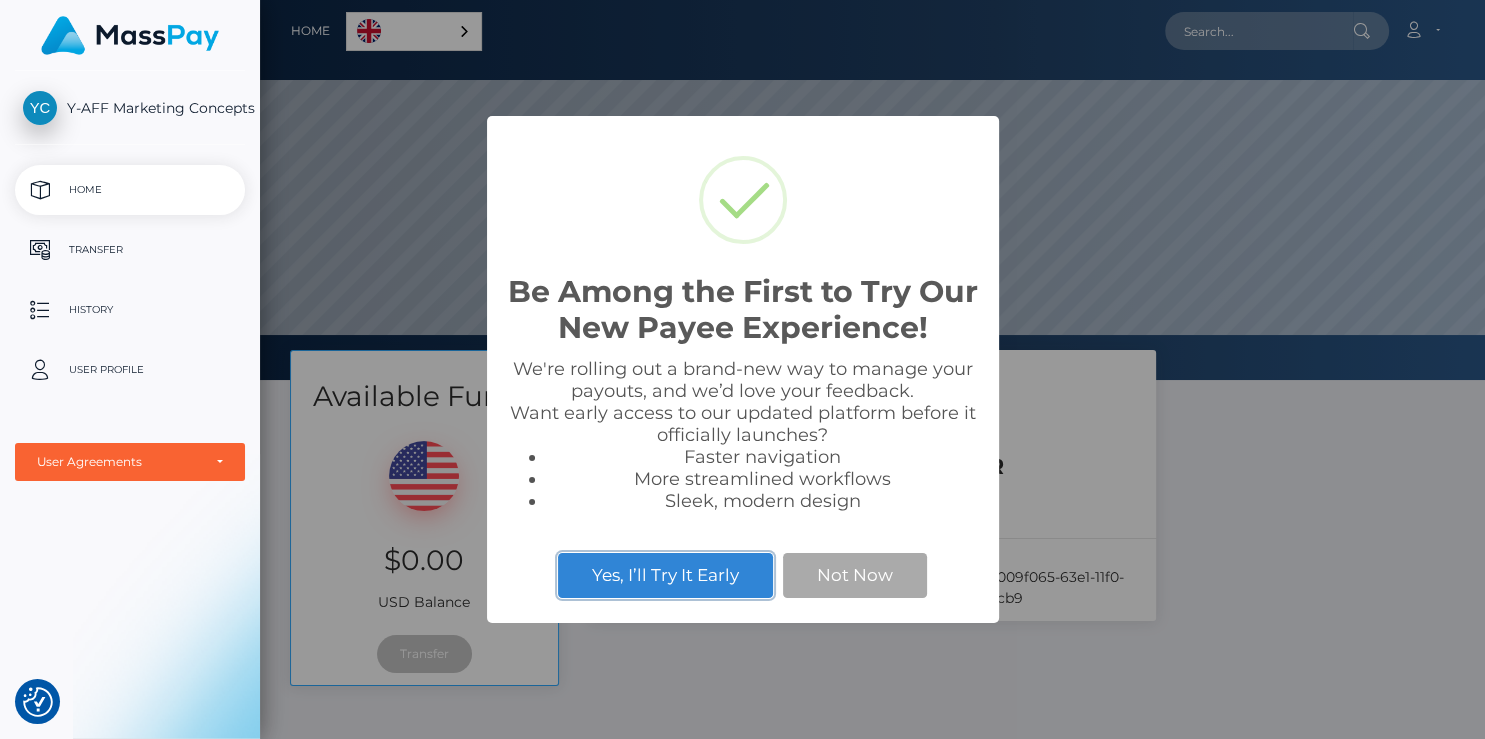 scroll, scrollTop: 999620, scrollLeft: 998775, axis: both 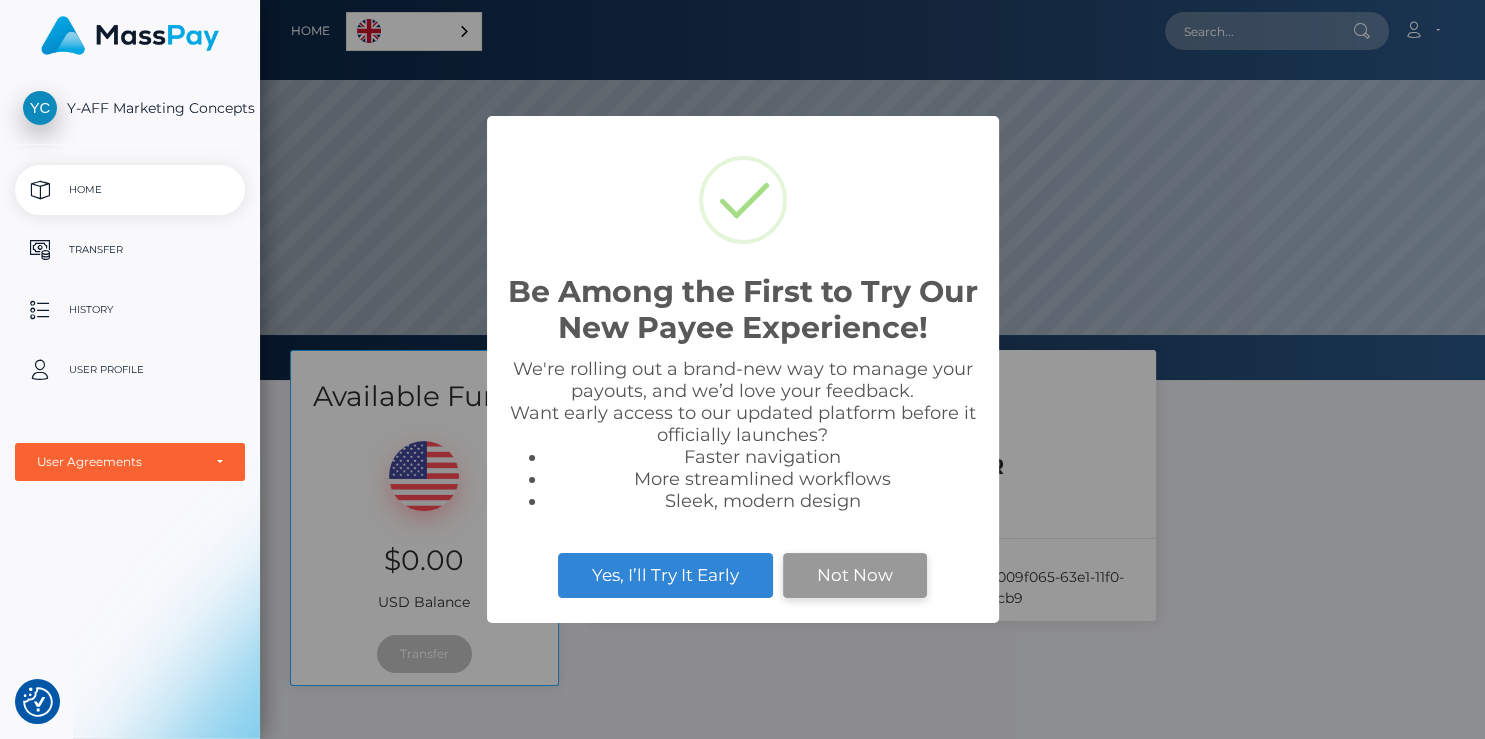click on "Not Now" at bounding box center [855, 575] 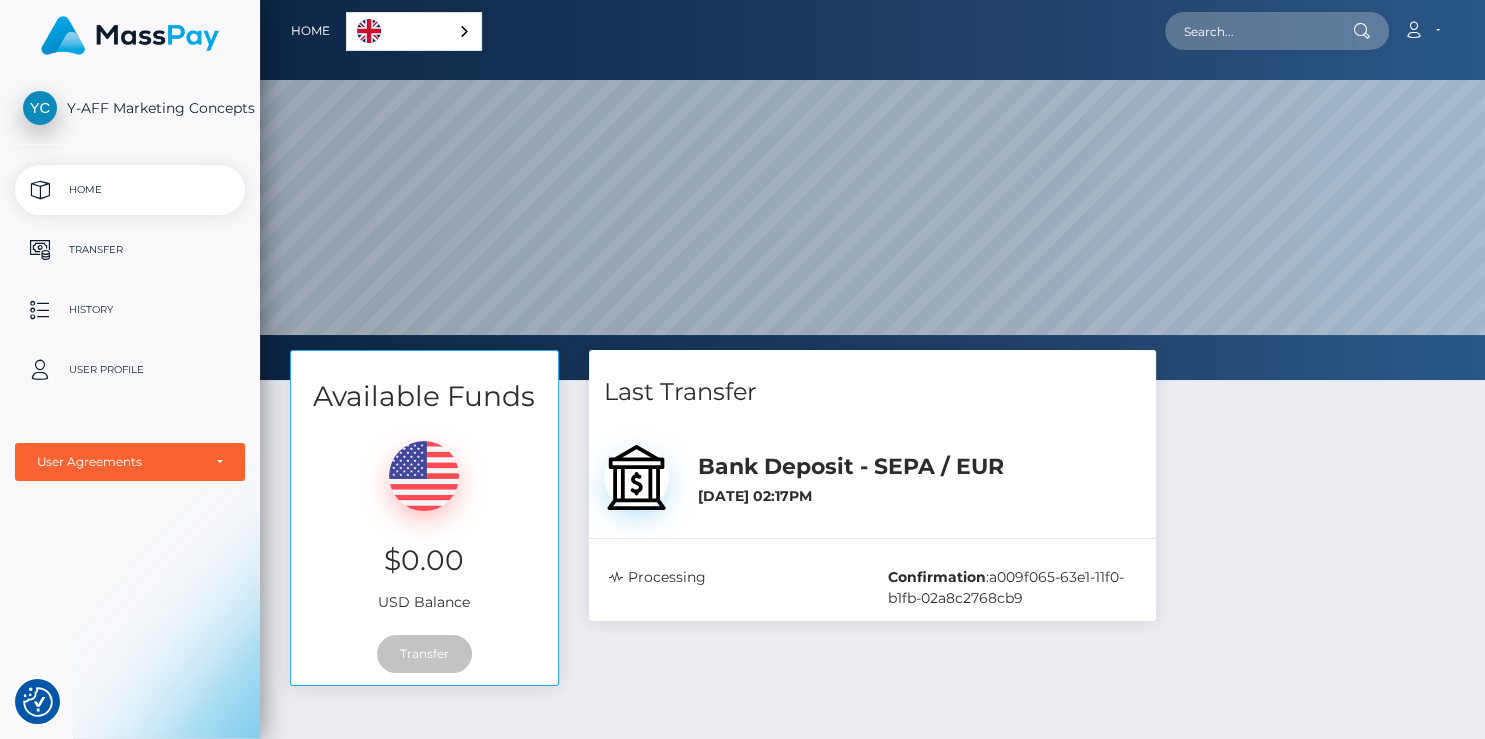 click on "History" at bounding box center [130, 310] 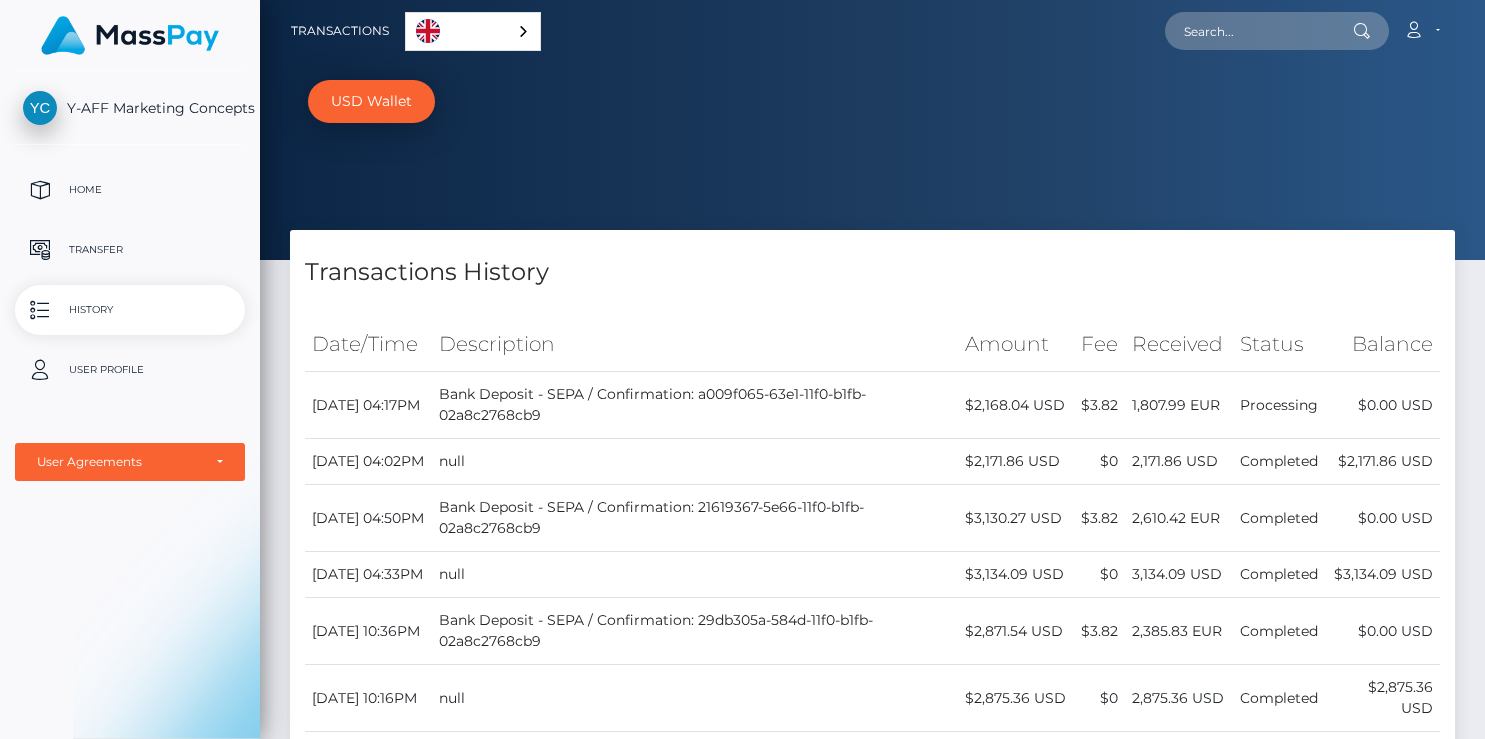 scroll, scrollTop: 0, scrollLeft: 0, axis: both 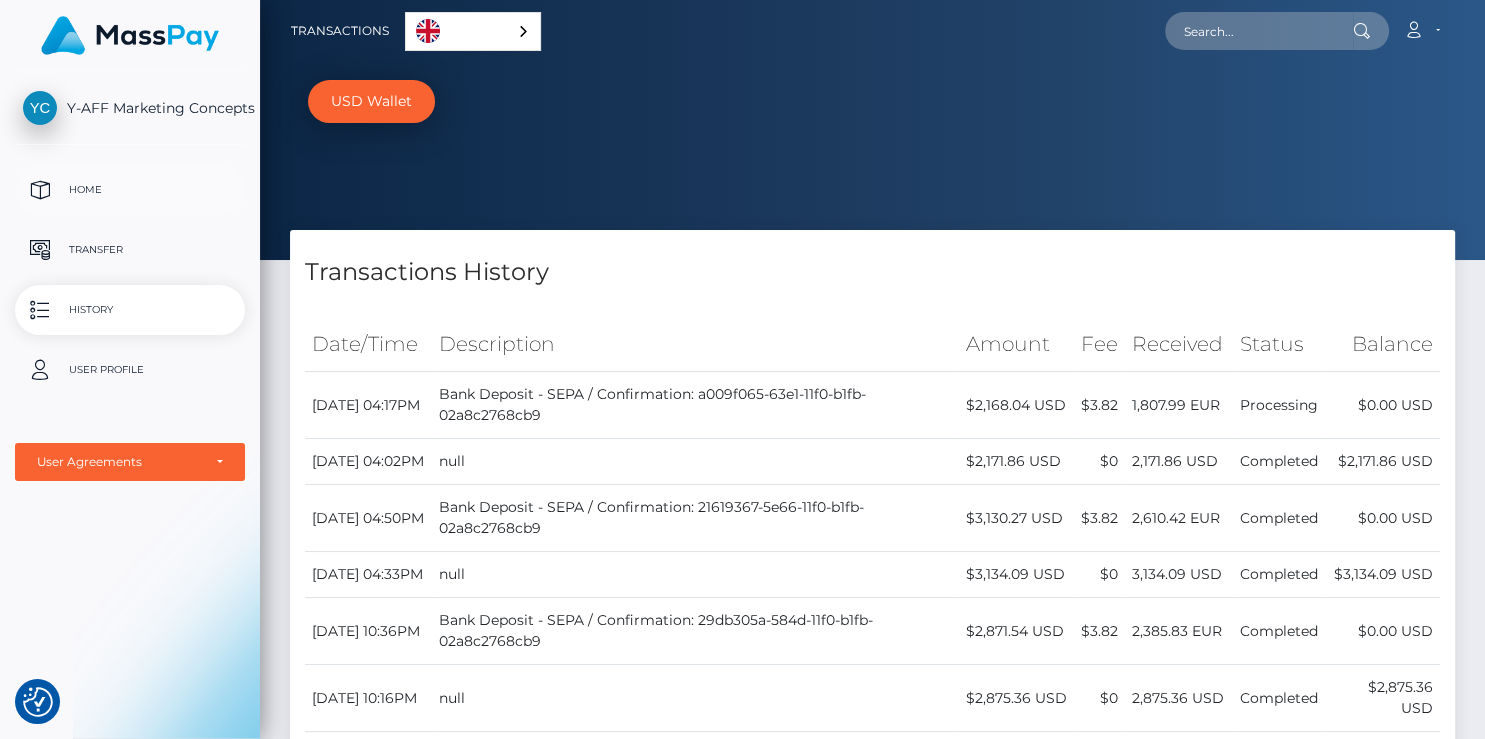 click on "Home" at bounding box center [130, 190] 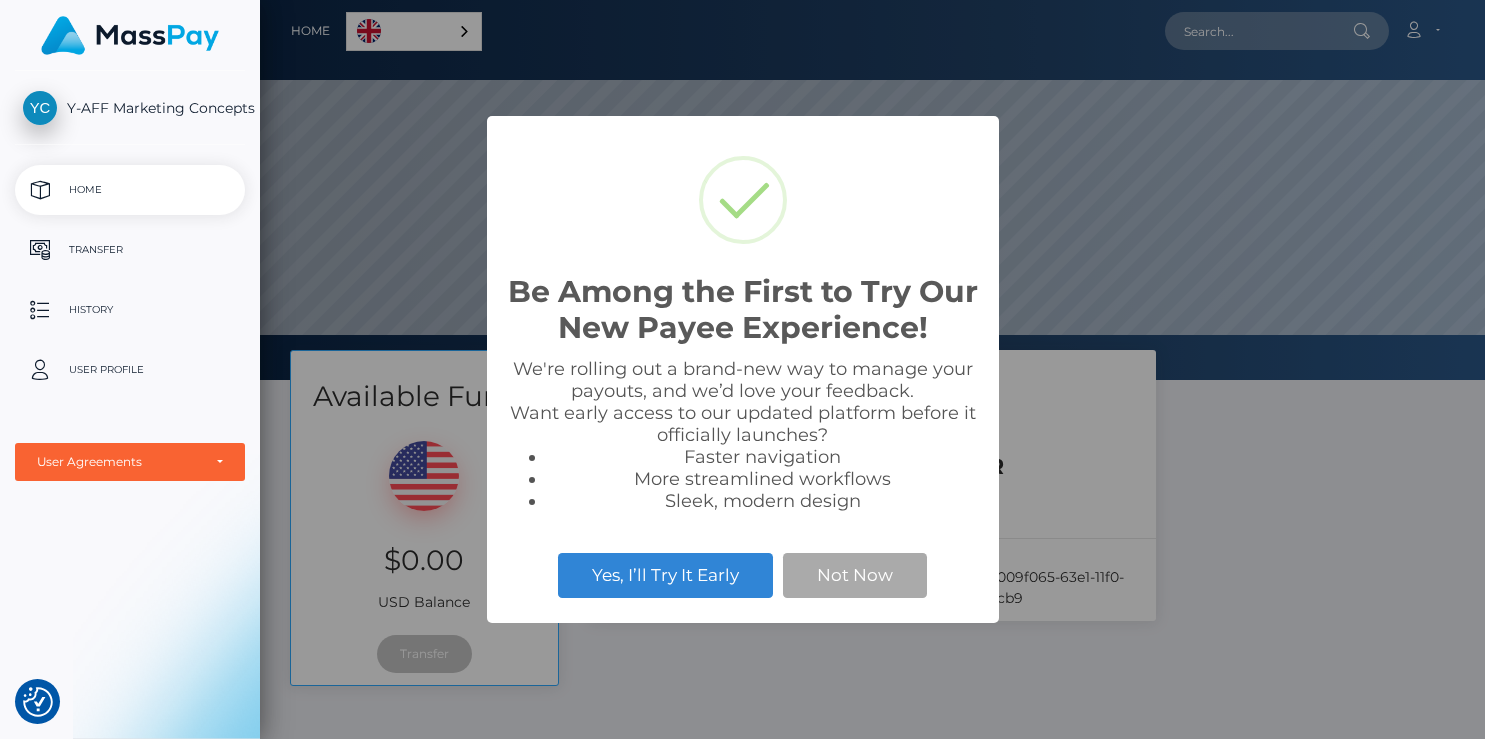 scroll, scrollTop: 0, scrollLeft: 0, axis: both 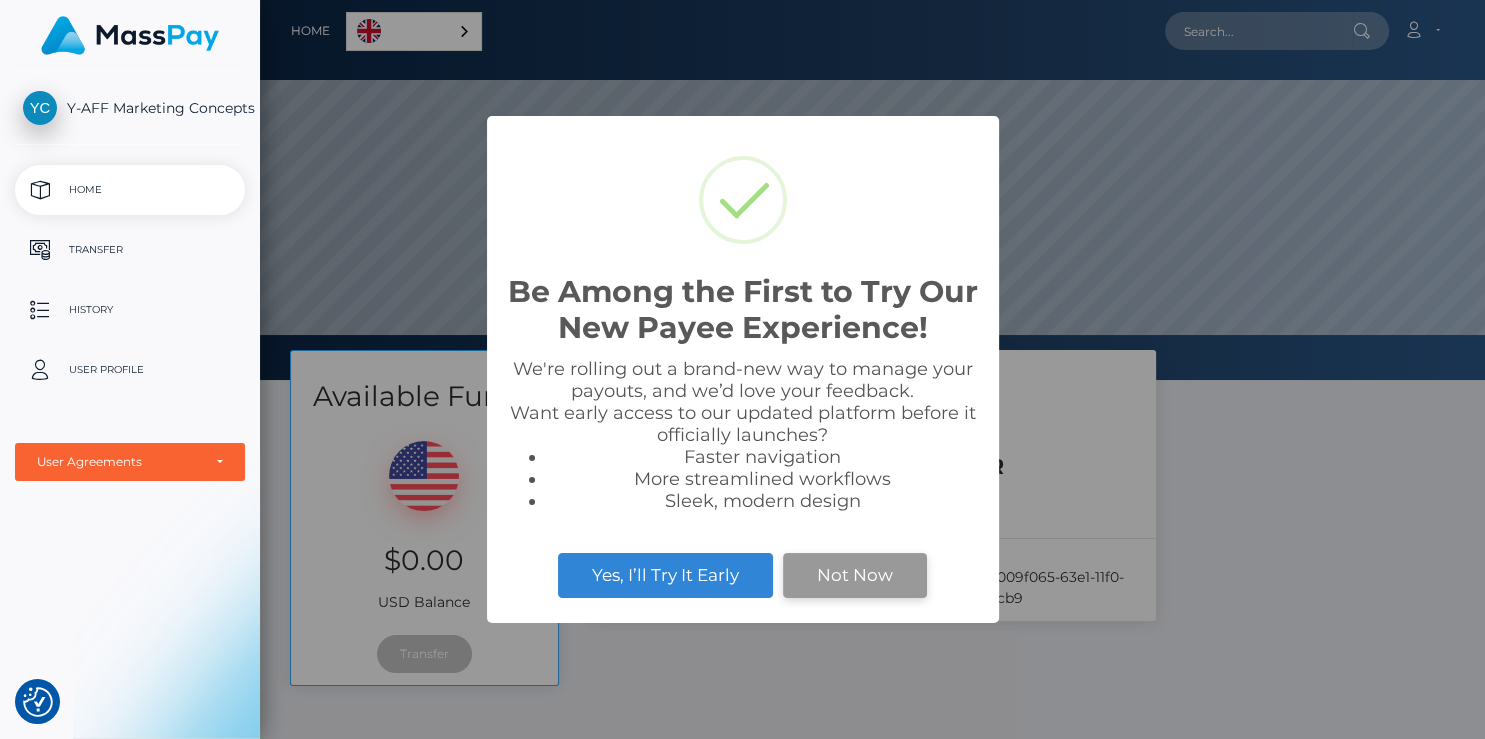 click on "Not Now" at bounding box center (855, 575) 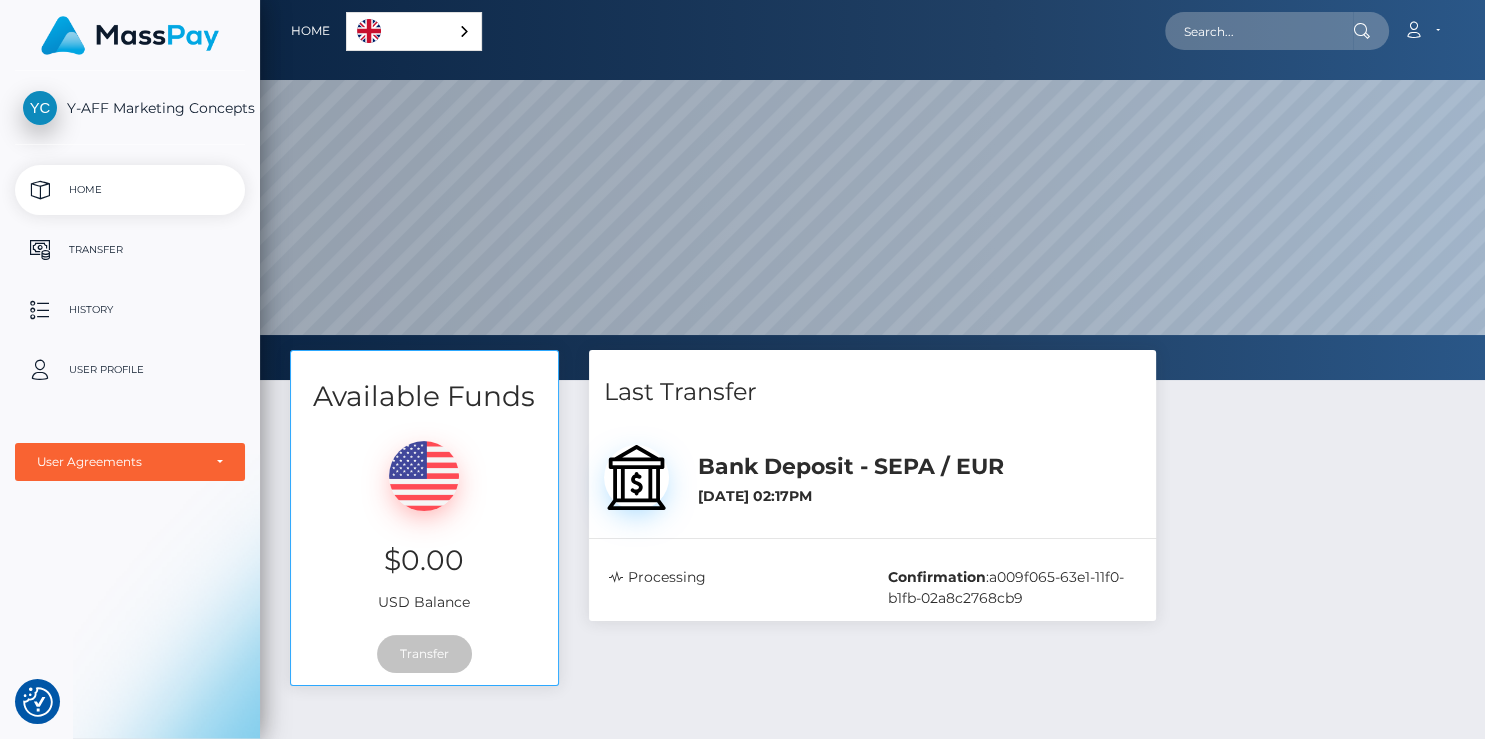 click on "Y-AFF Marketing  Concepts" at bounding box center [130, 108] 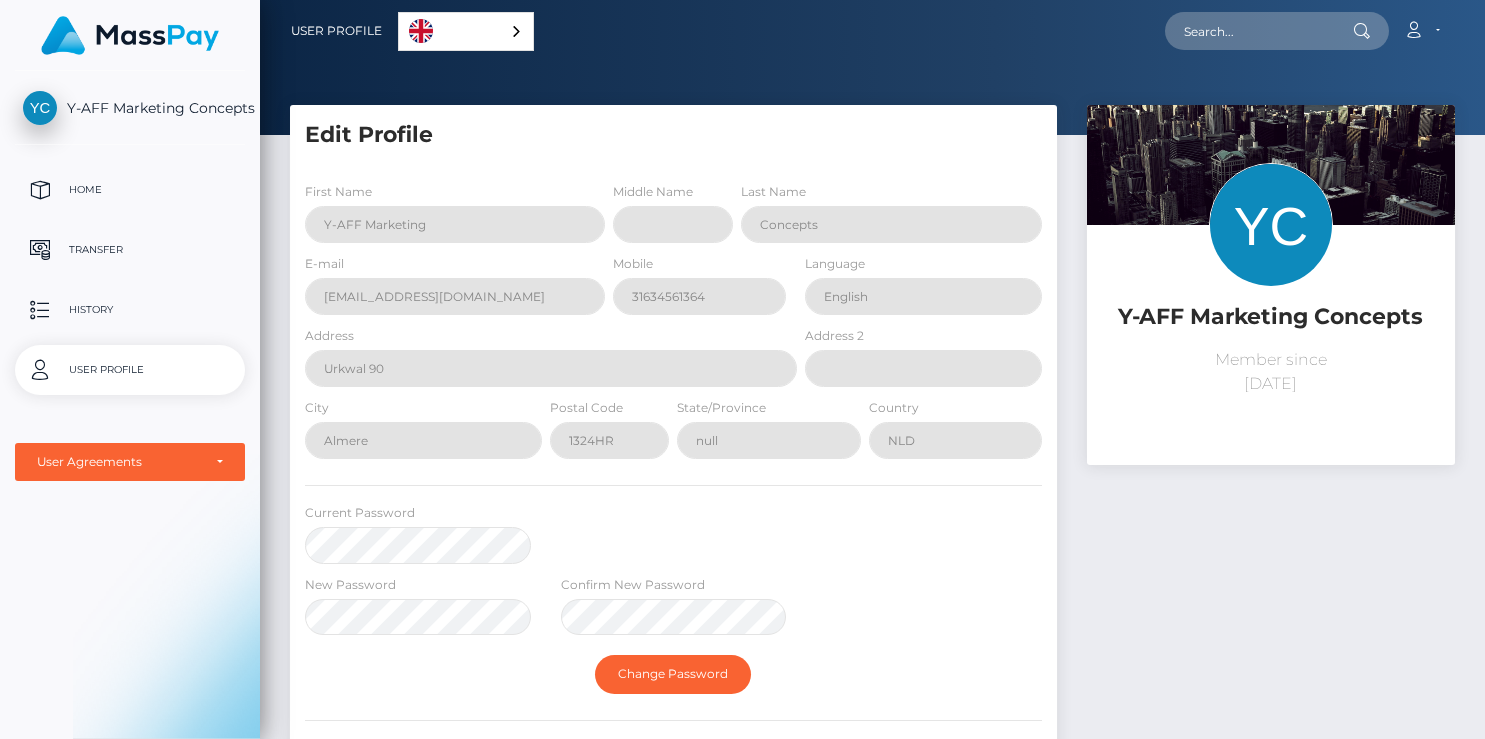 scroll, scrollTop: 0, scrollLeft: 0, axis: both 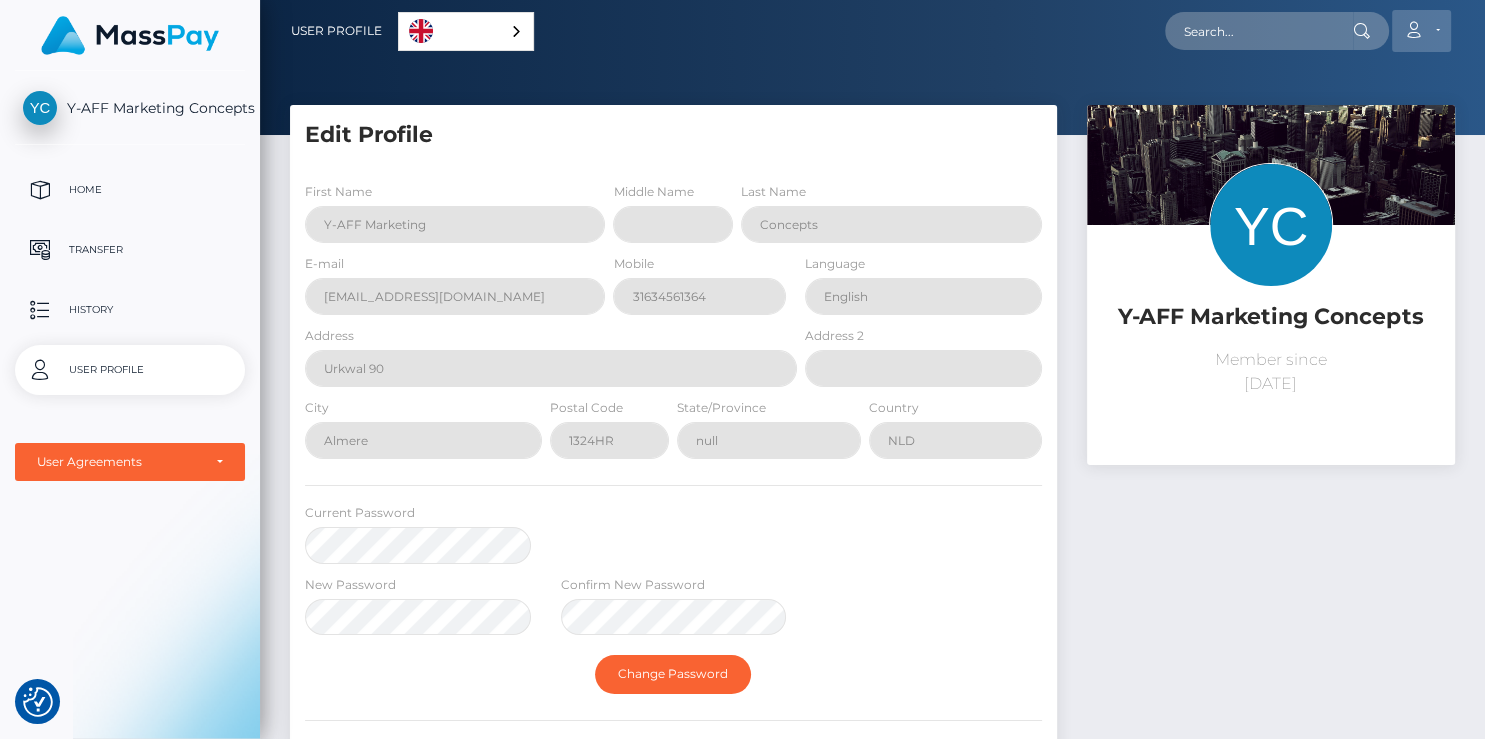 click on "Account" at bounding box center (1421, 31) 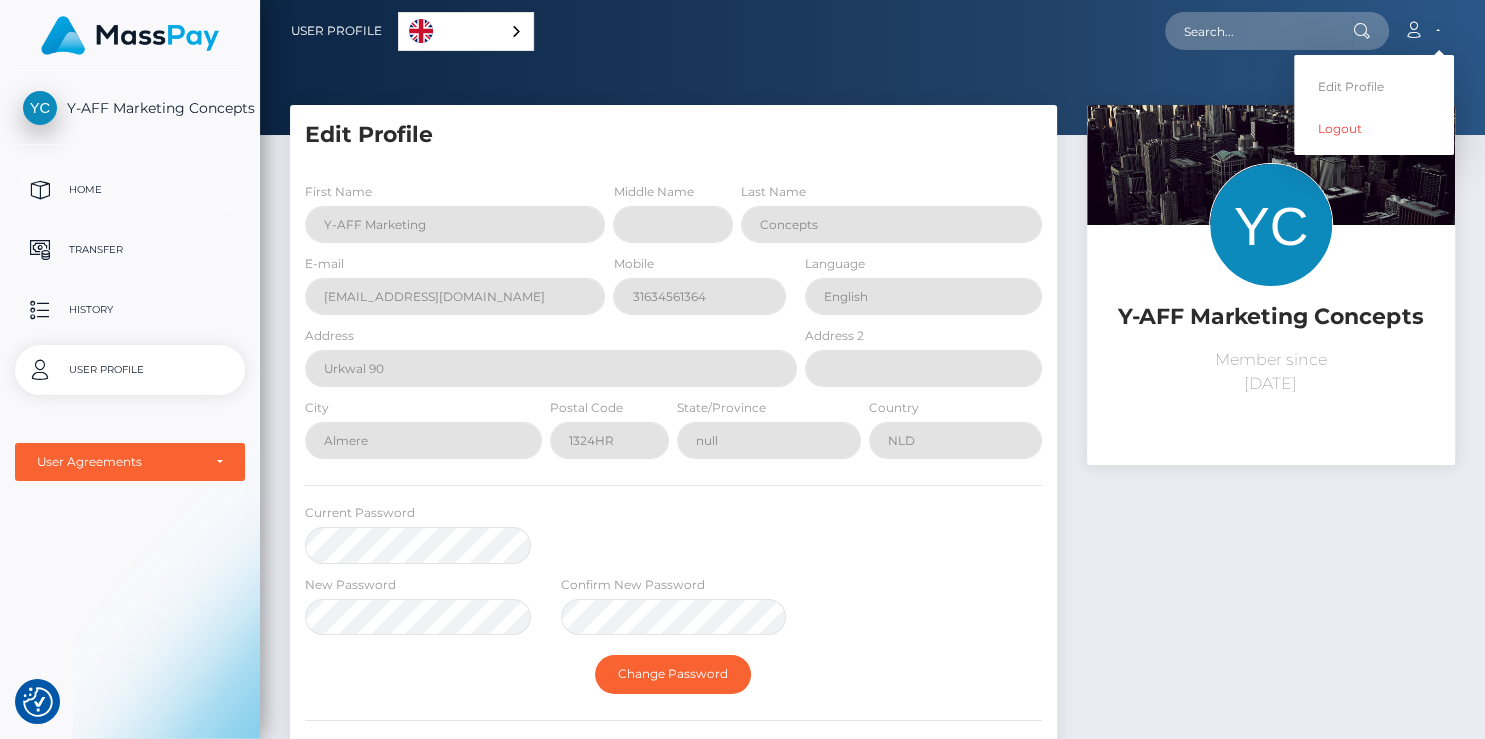 click on "Home" at bounding box center (130, 190) 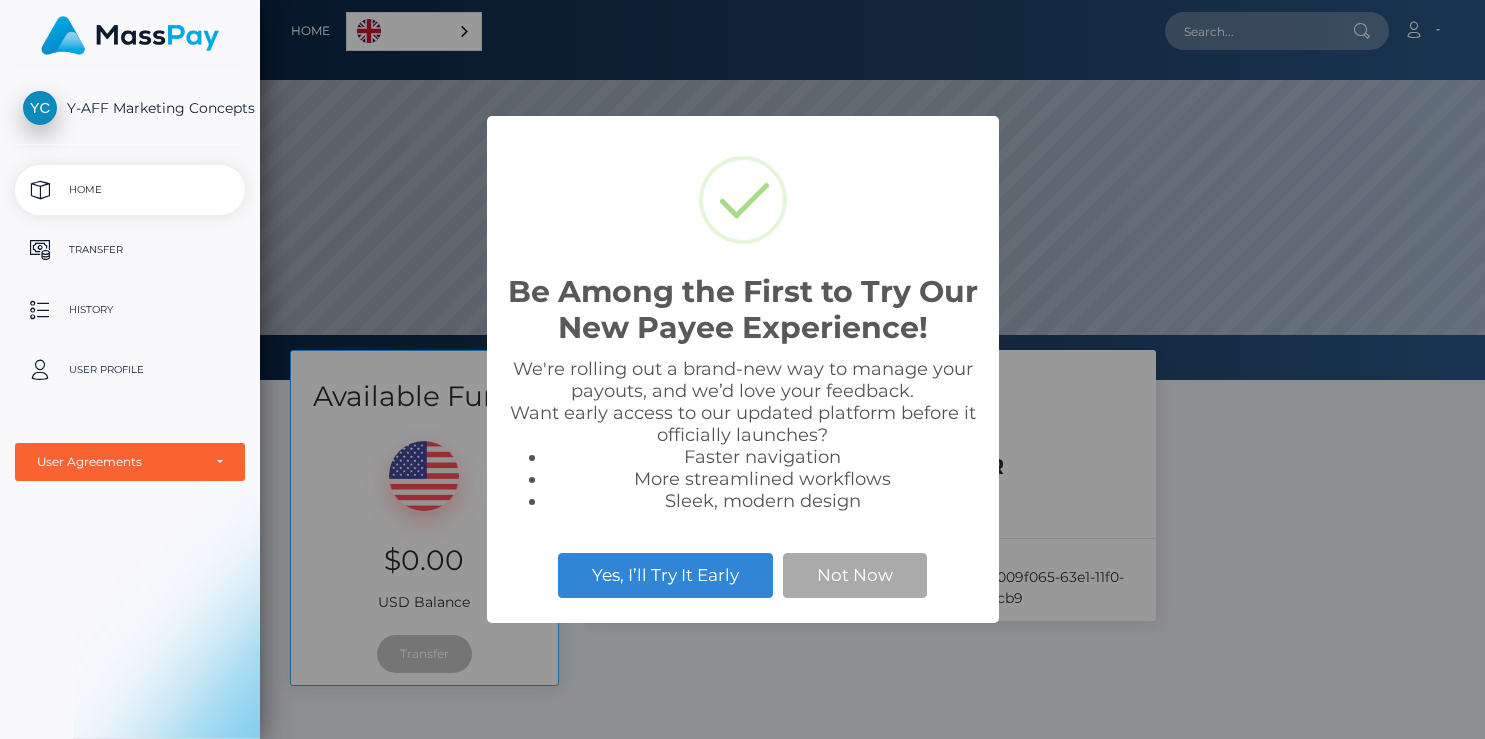 scroll, scrollTop: 0, scrollLeft: 0, axis: both 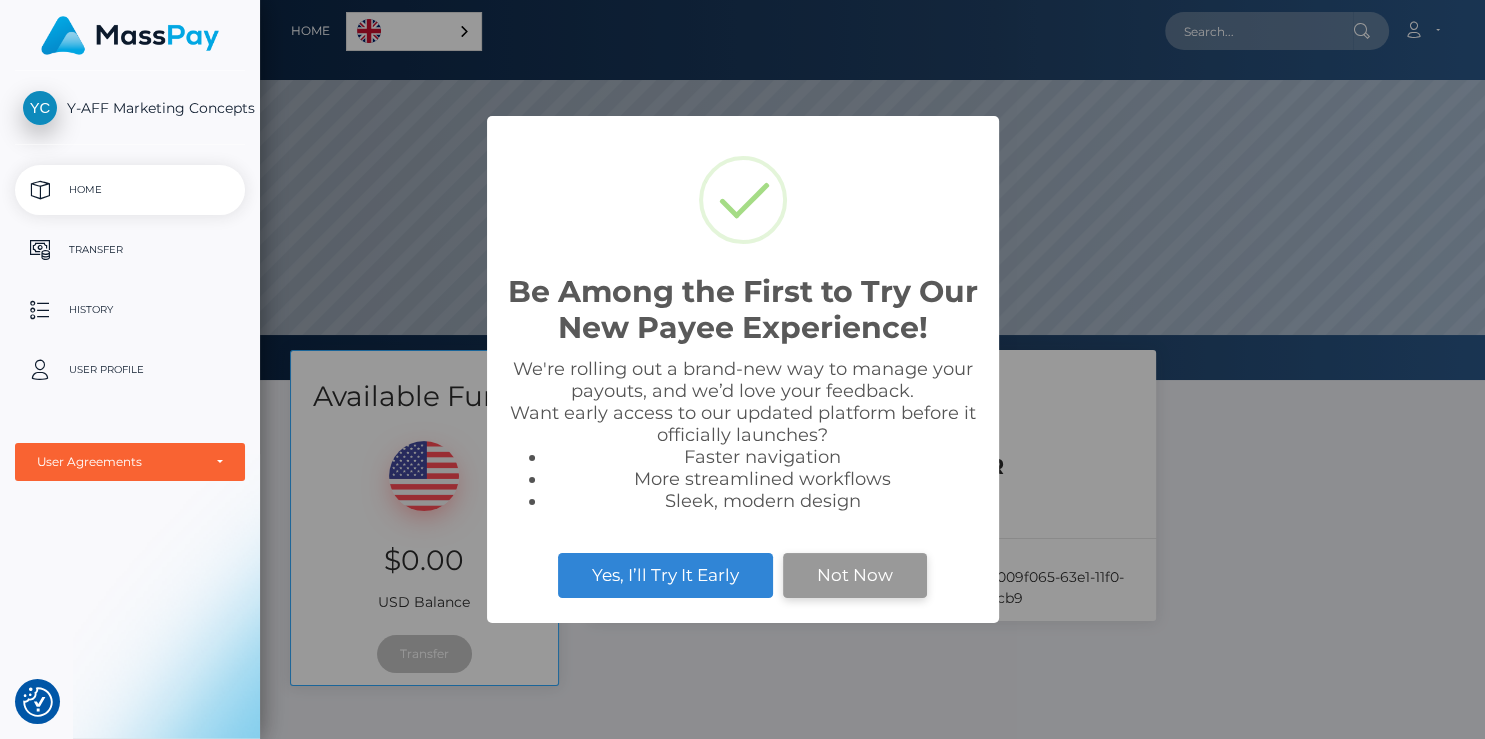 click on "Not Now" at bounding box center [855, 575] 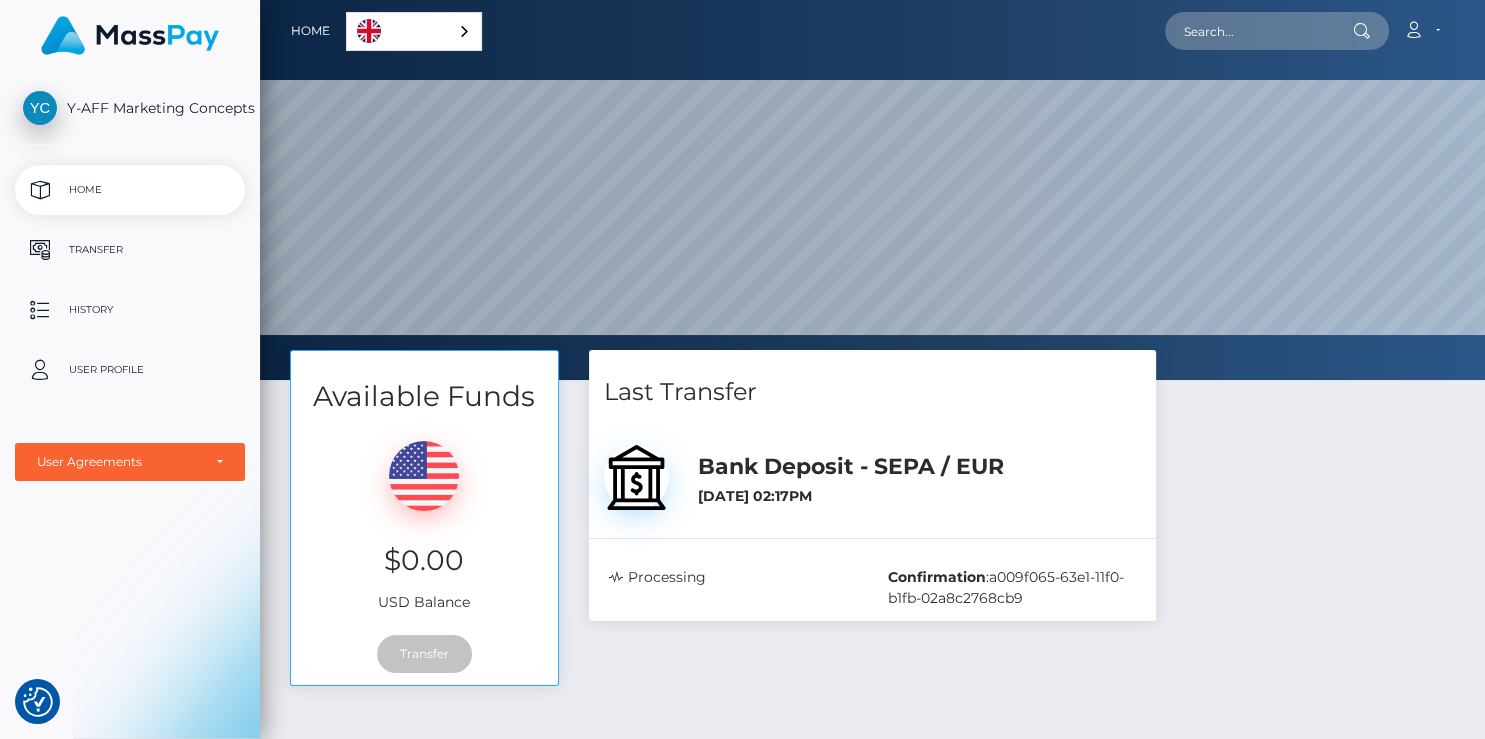 click on "History" at bounding box center (130, 310) 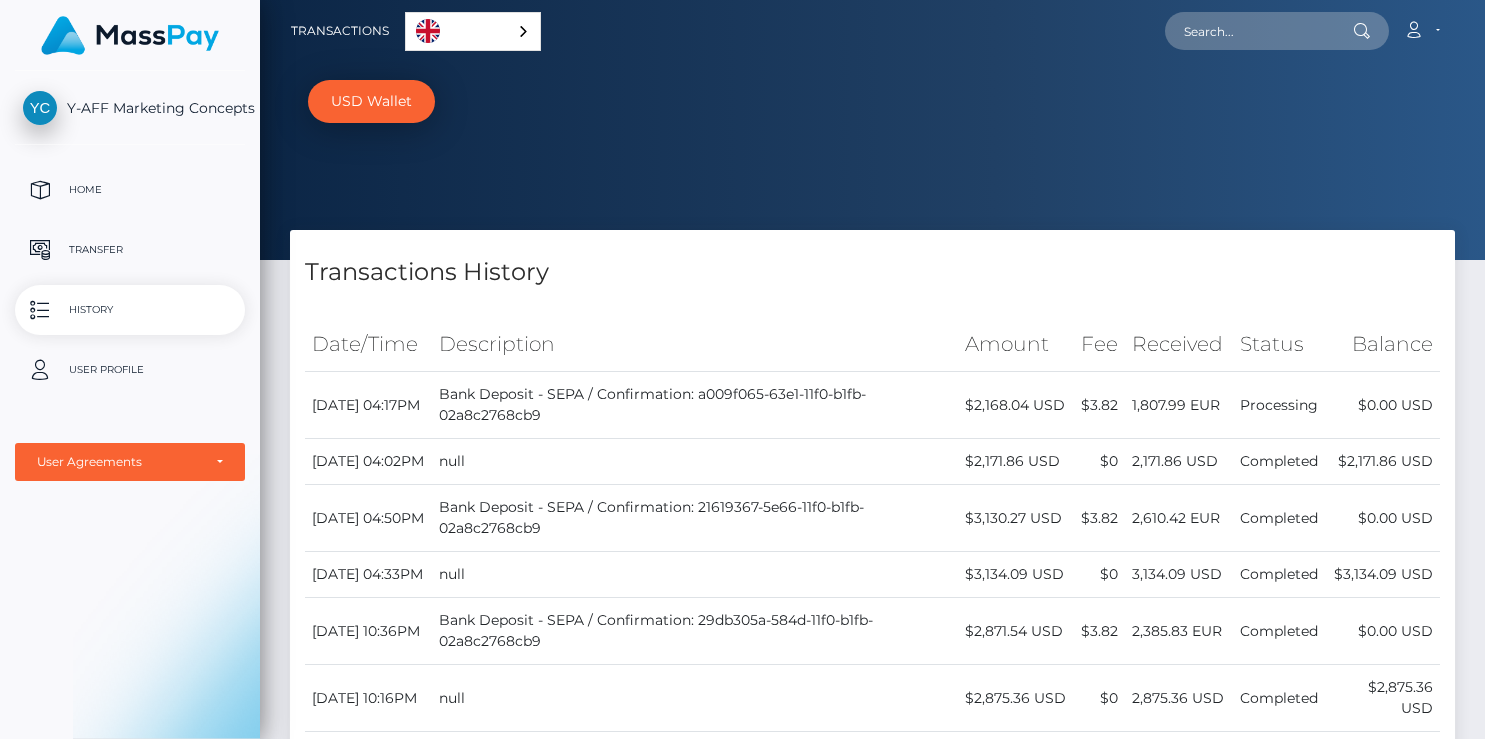 scroll, scrollTop: 0, scrollLeft: 0, axis: both 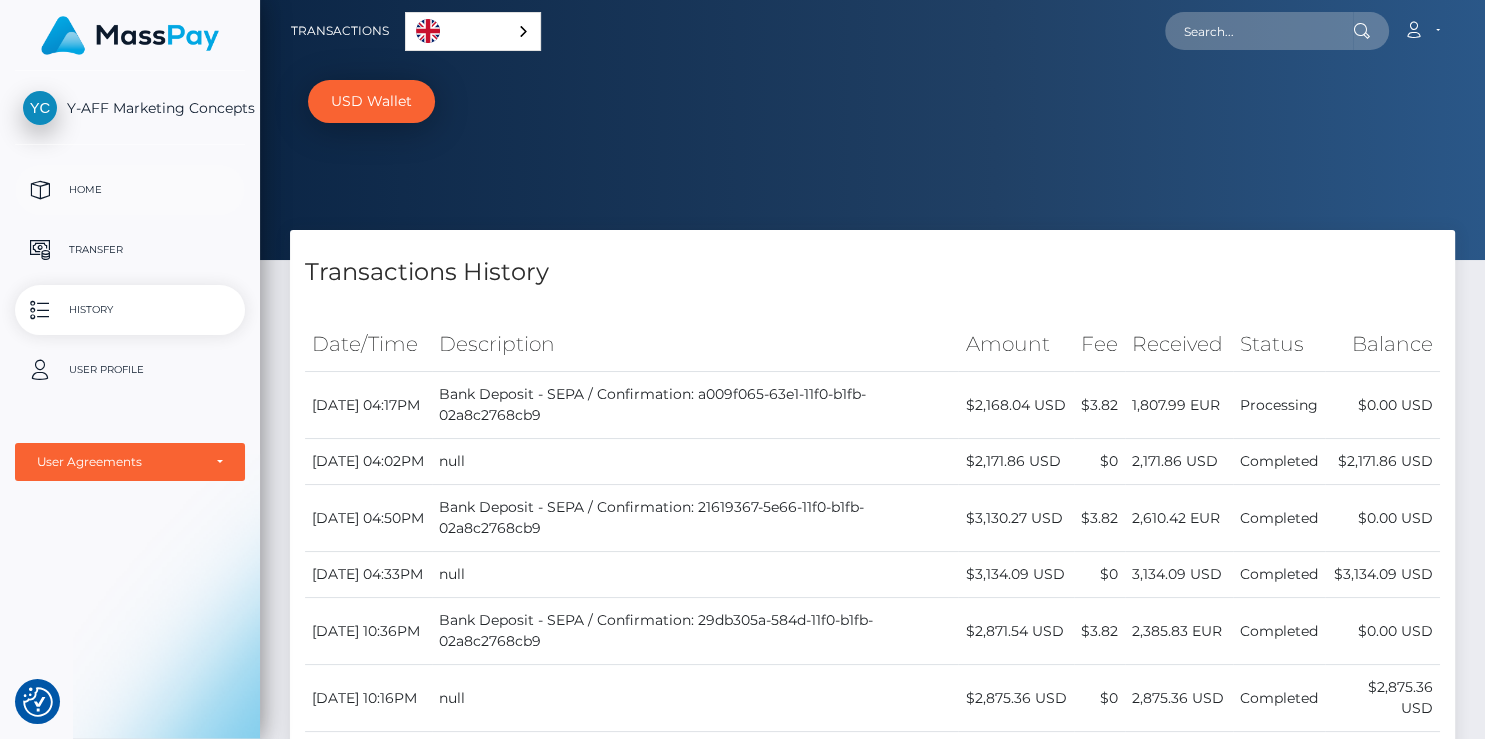 click on "Home" at bounding box center (130, 190) 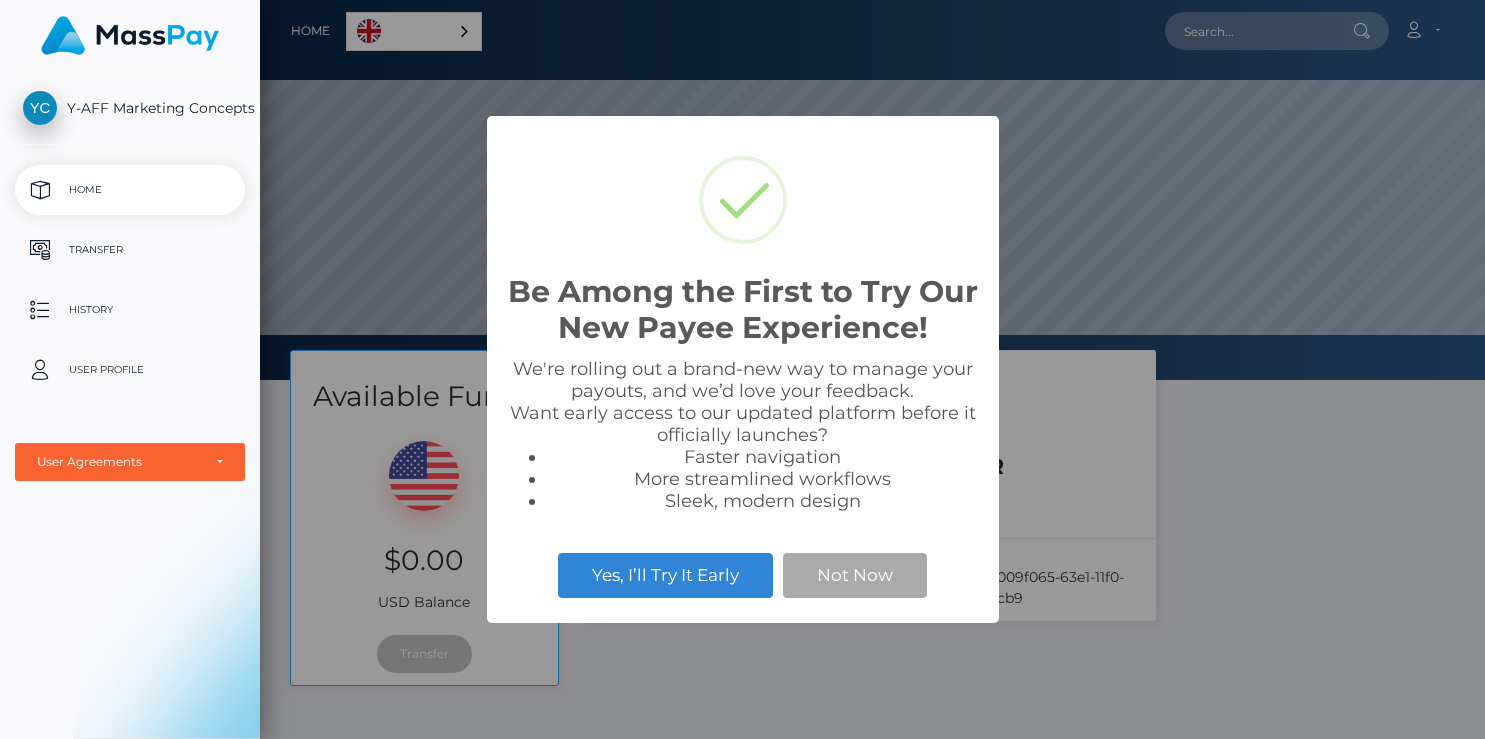scroll, scrollTop: 0, scrollLeft: 0, axis: both 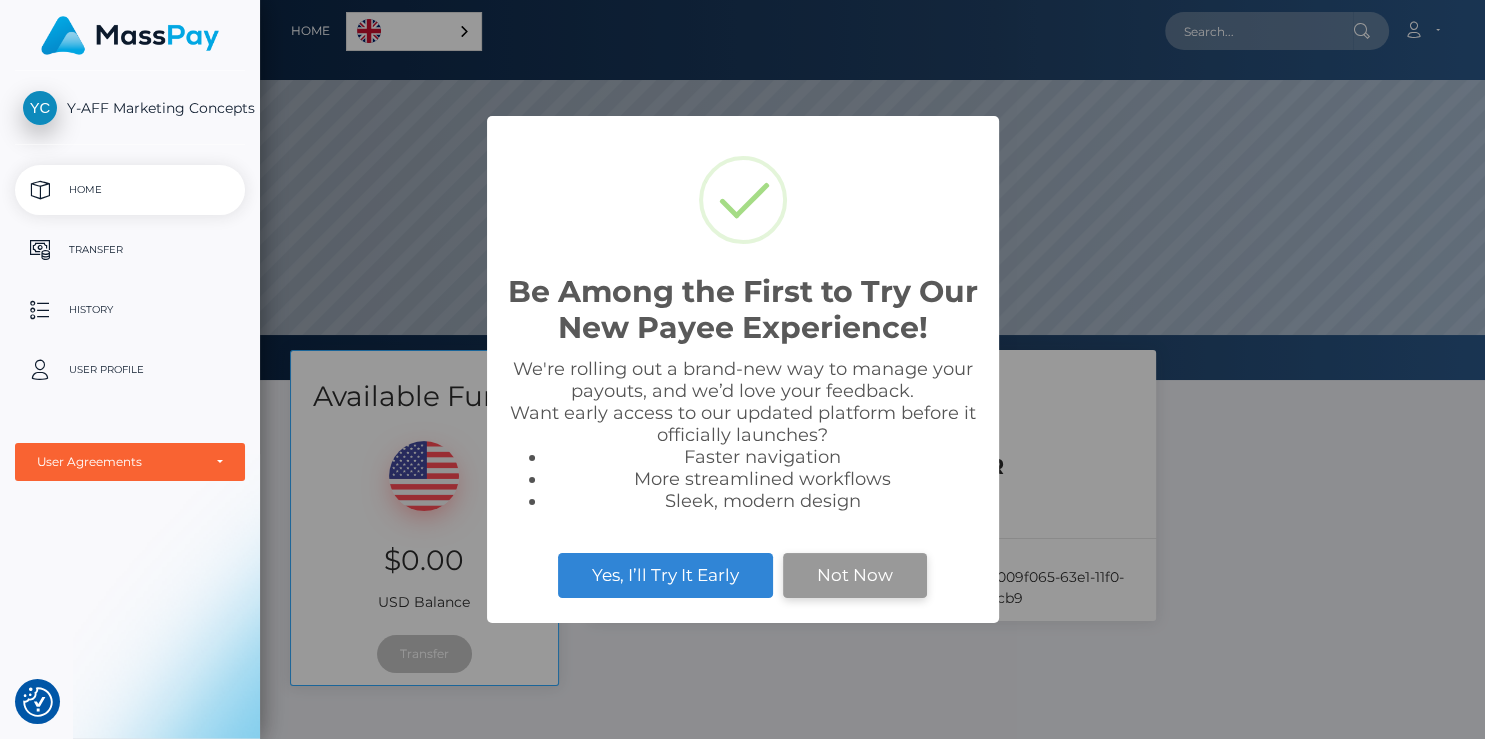 click on "Not Now" at bounding box center [855, 575] 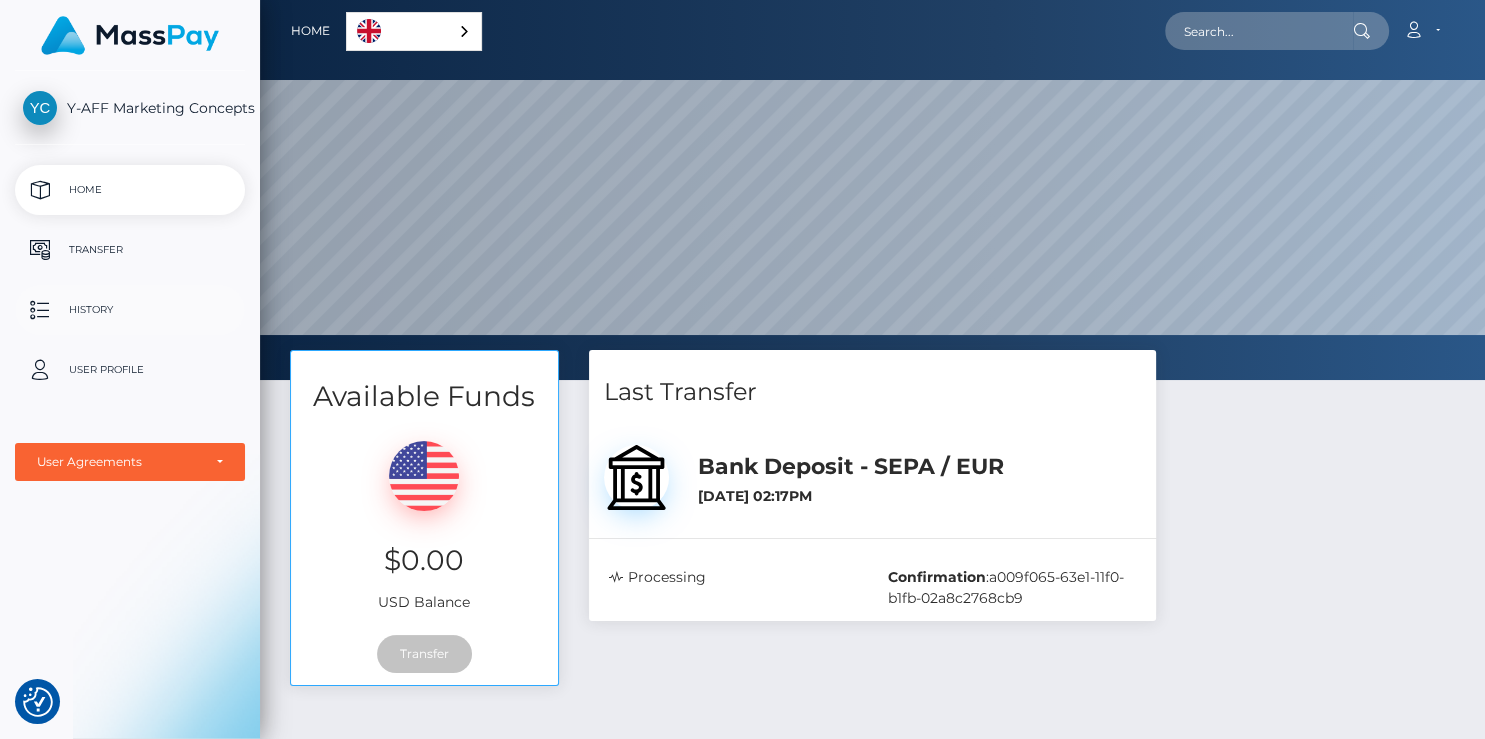 click on "History" at bounding box center [130, 310] 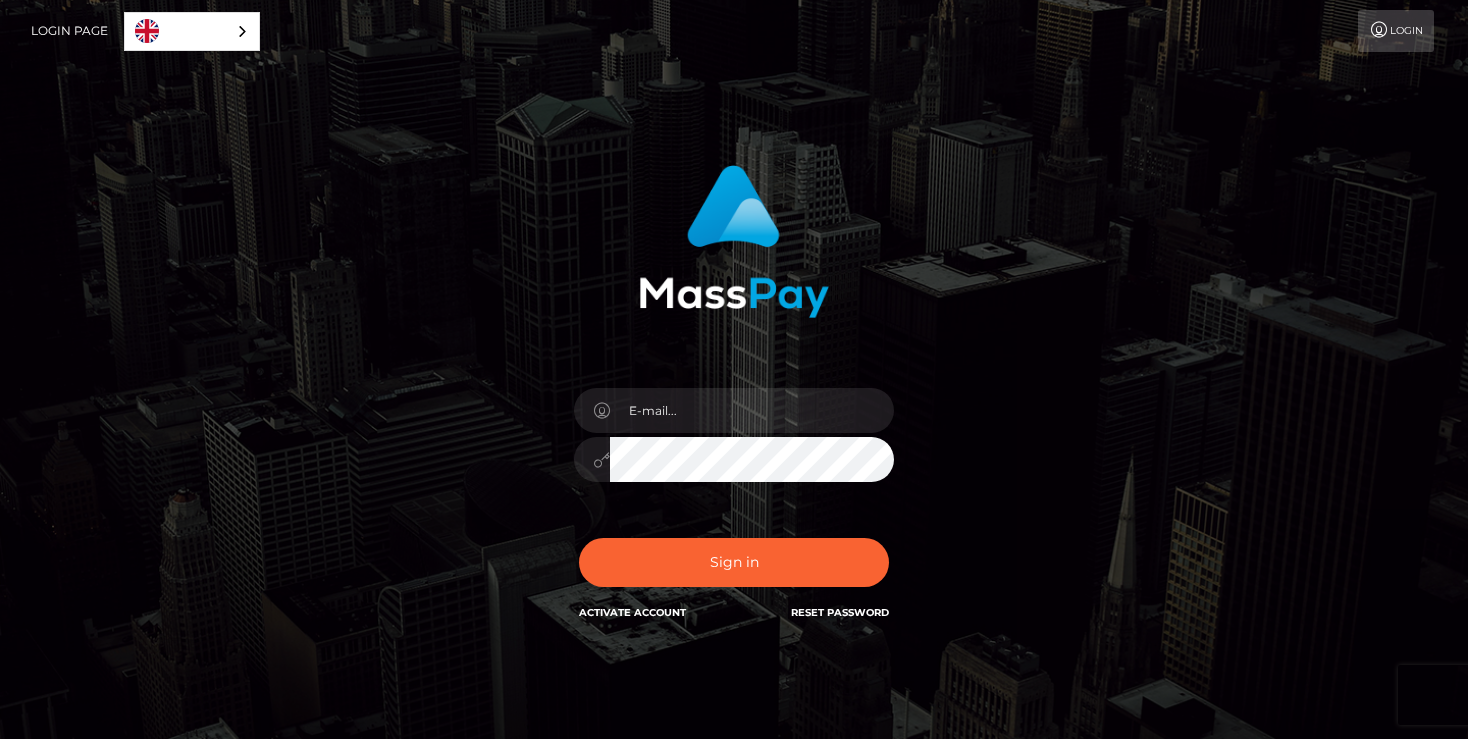 scroll, scrollTop: 0, scrollLeft: 0, axis: both 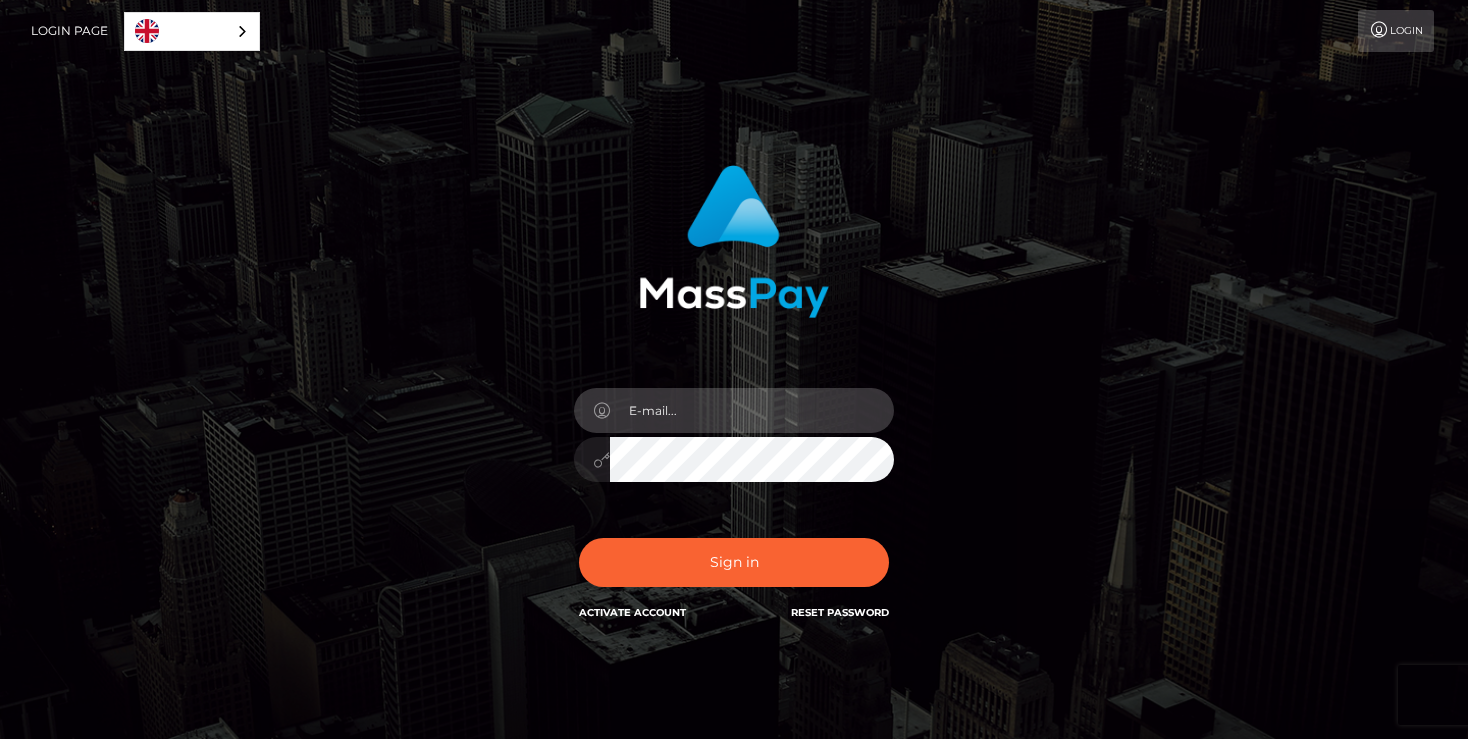 click at bounding box center [752, 410] 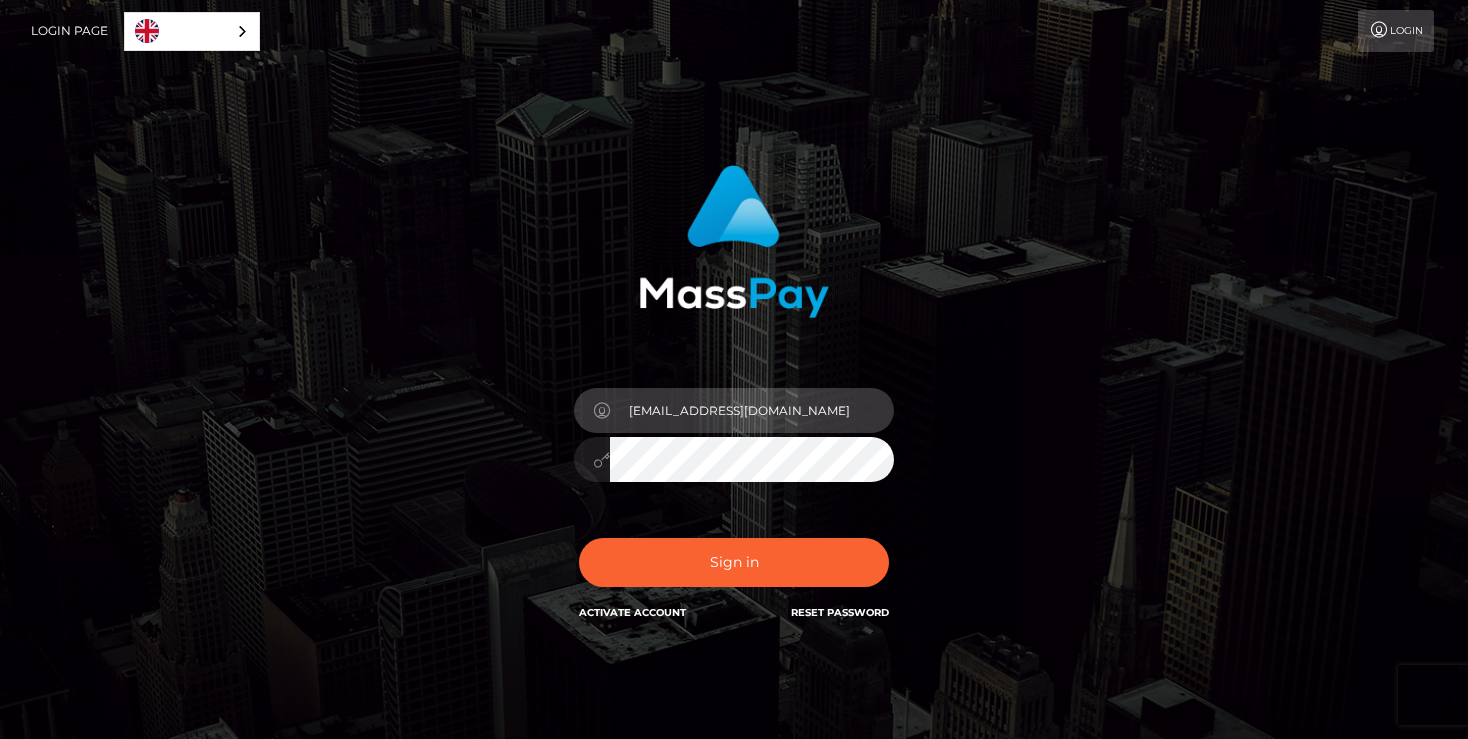 type on "younes717@hotmail.com" 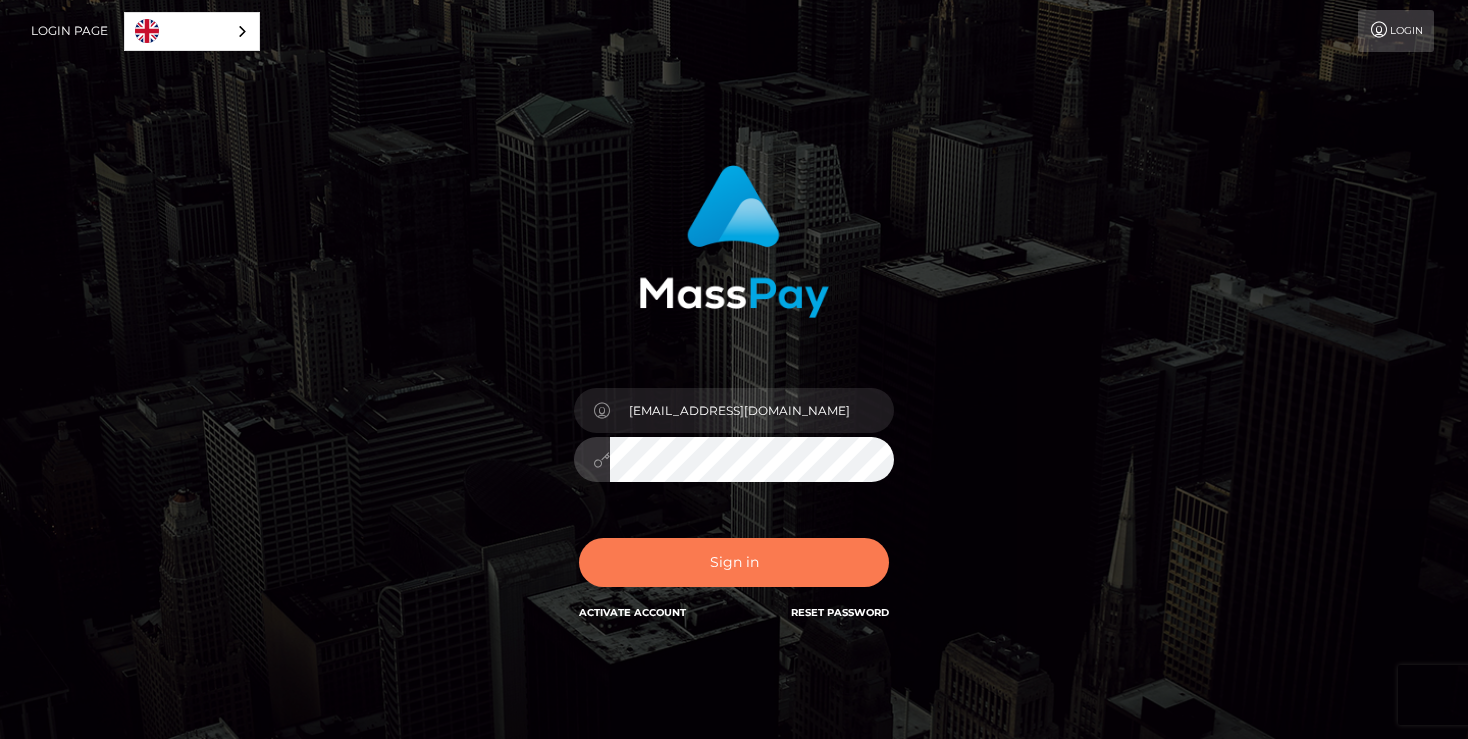 click on "Sign in" at bounding box center (734, 562) 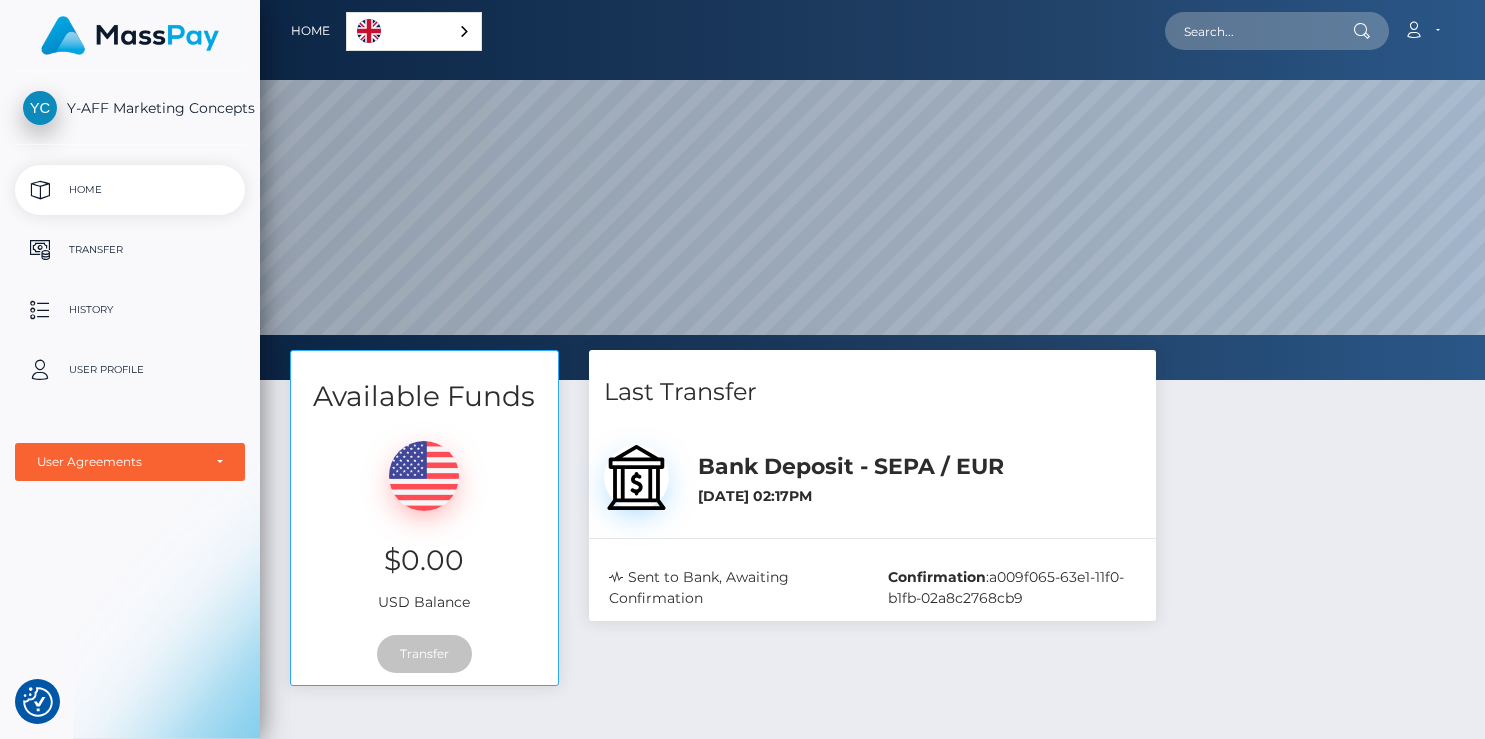 scroll, scrollTop: 0, scrollLeft: 0, axis: both 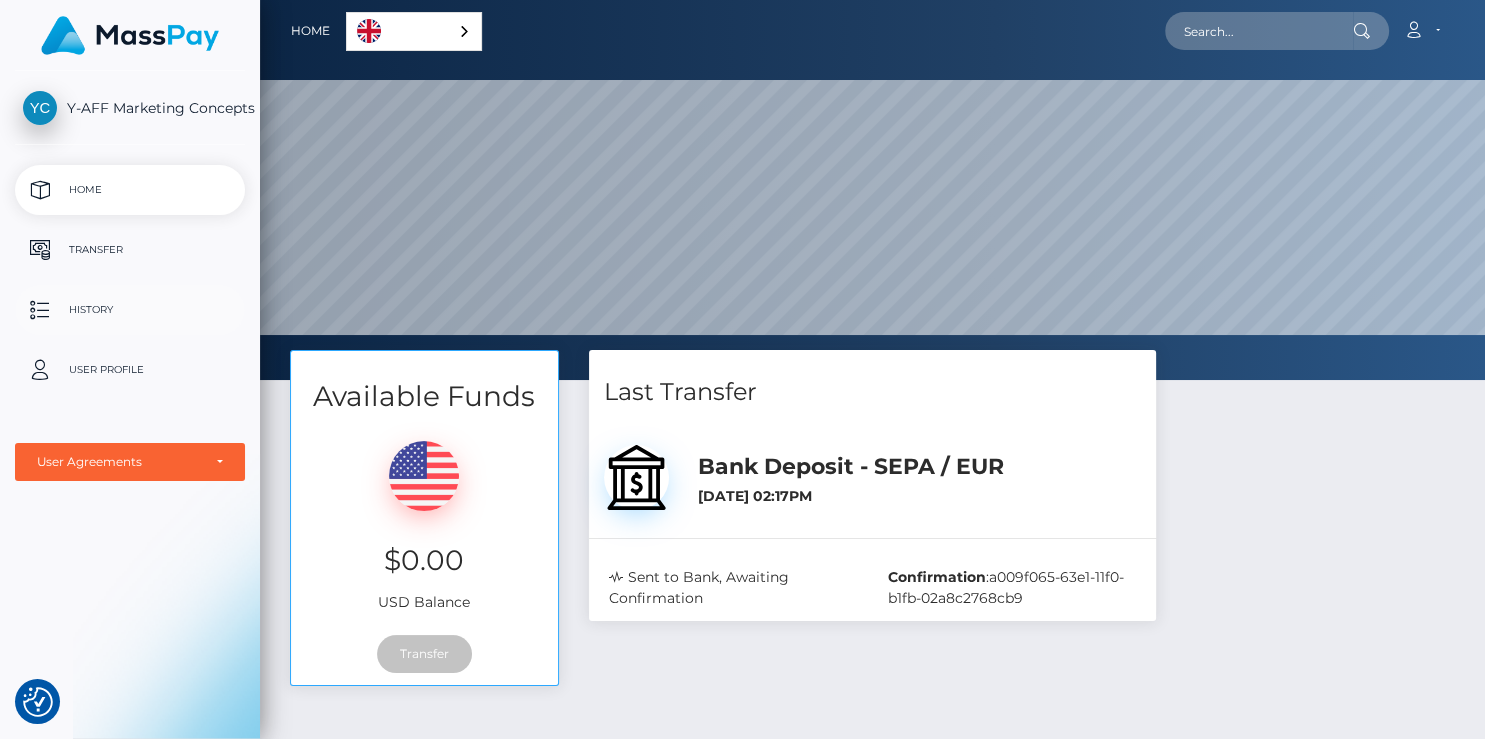 click on "History" at bounding box center (130, 310) 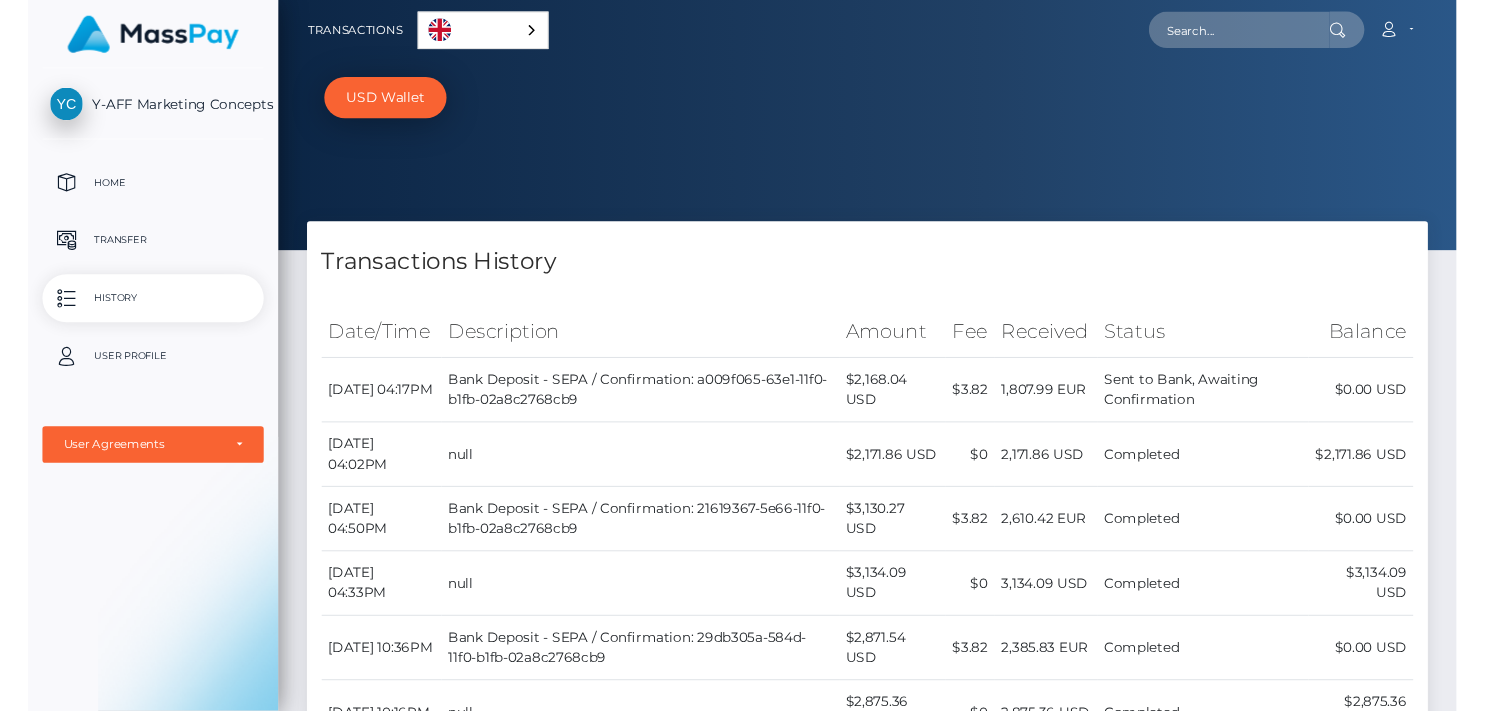 scroll, scrollTop: 0, scrollLeft: 0, axis: both 